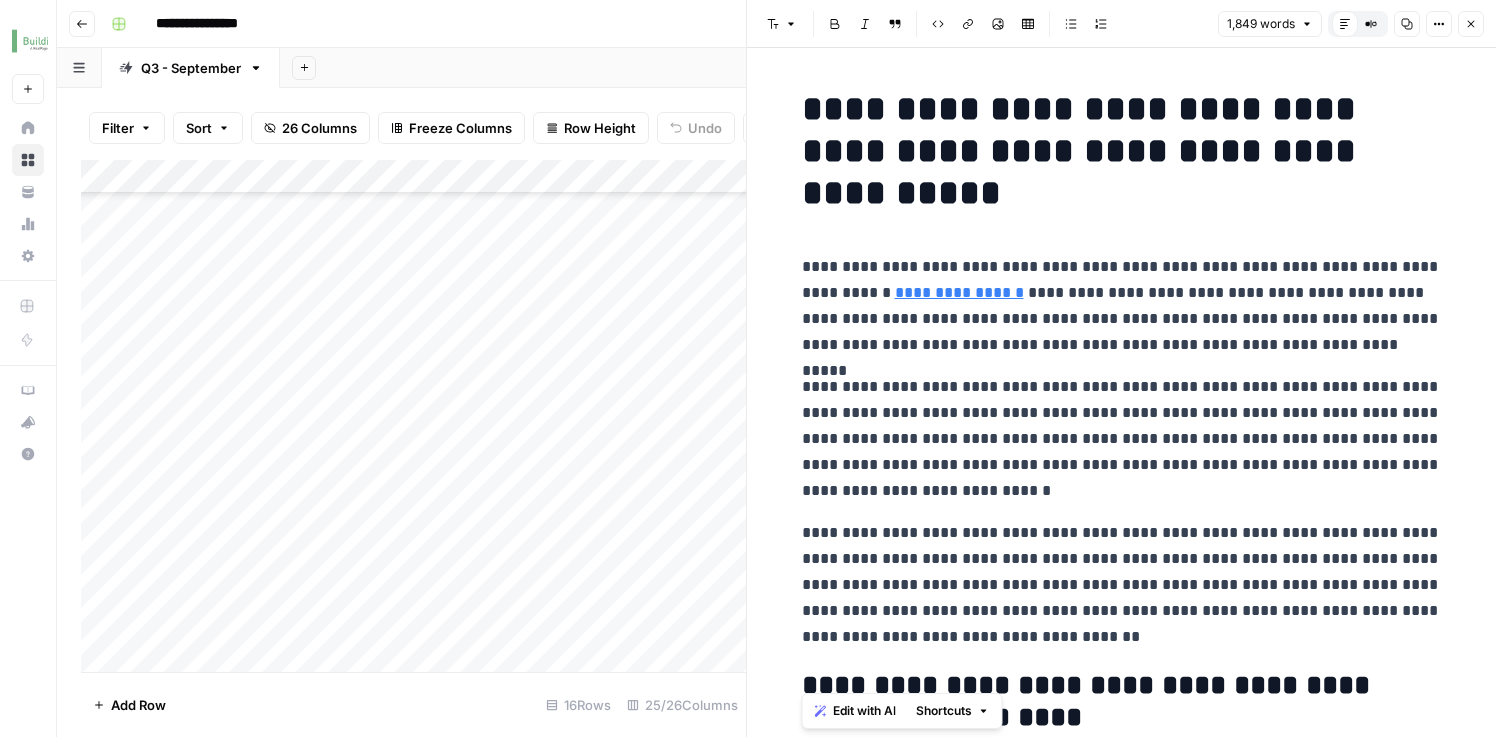 scroll, scrollTop: 0, scrollLeft: 0, axis: both 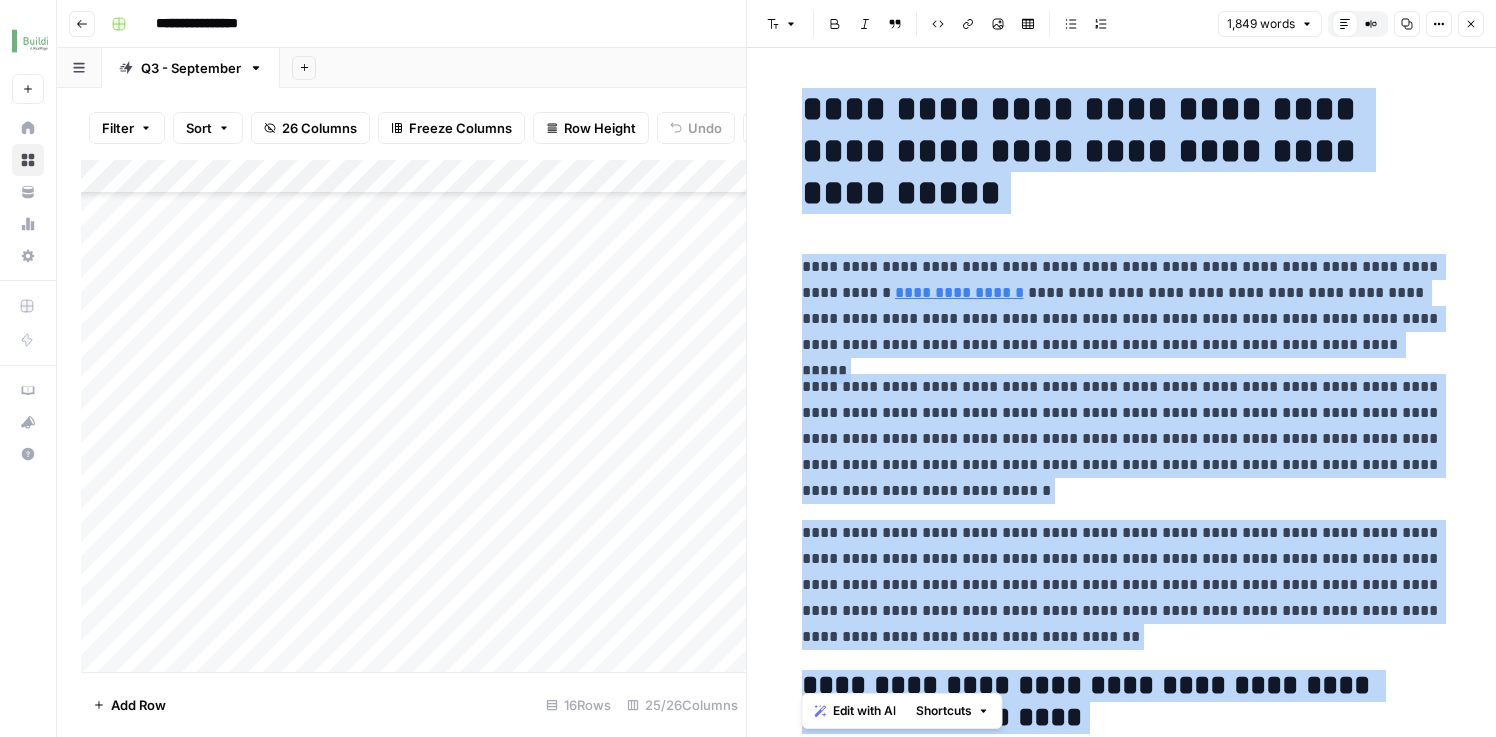 click 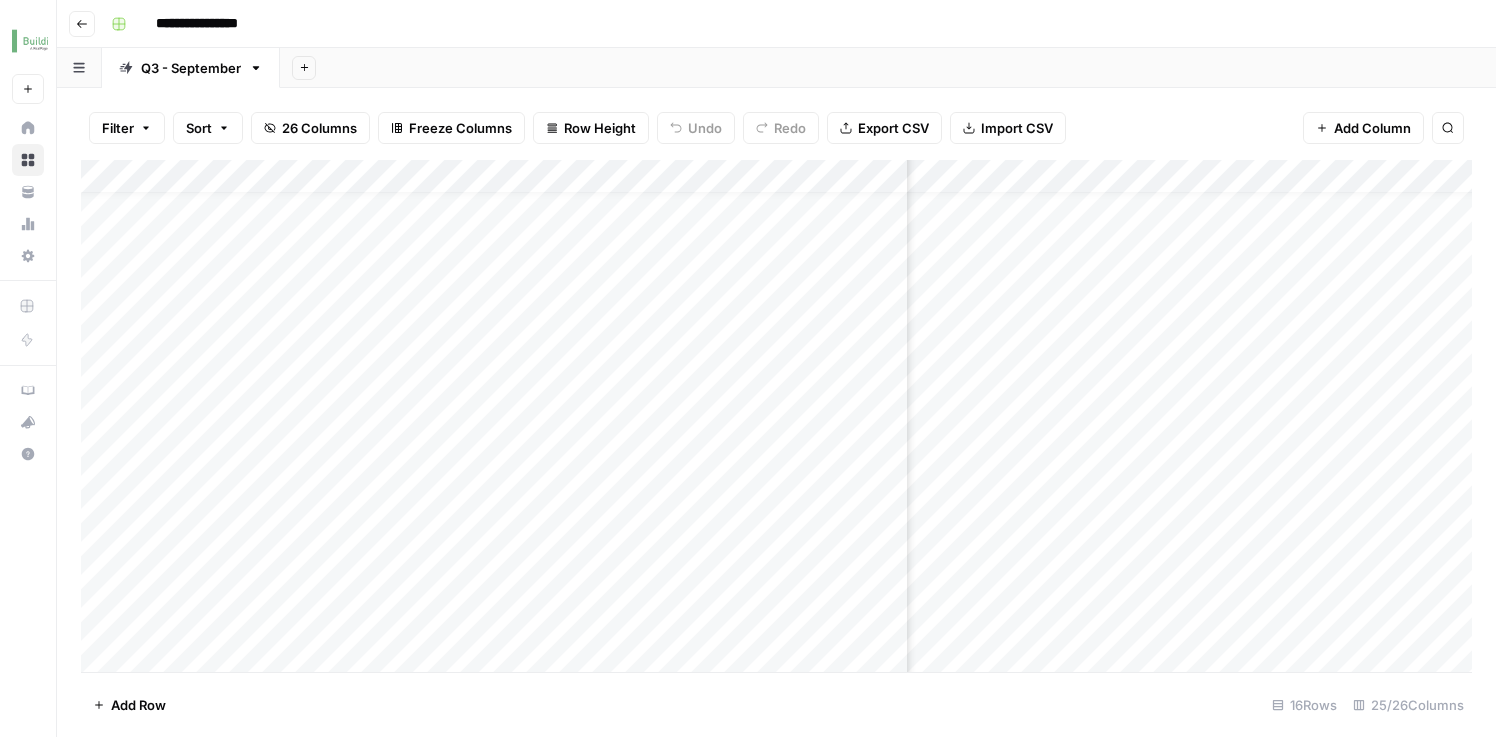 scroll, scrollTop: 31, scrollLeft: 1629, axis: both 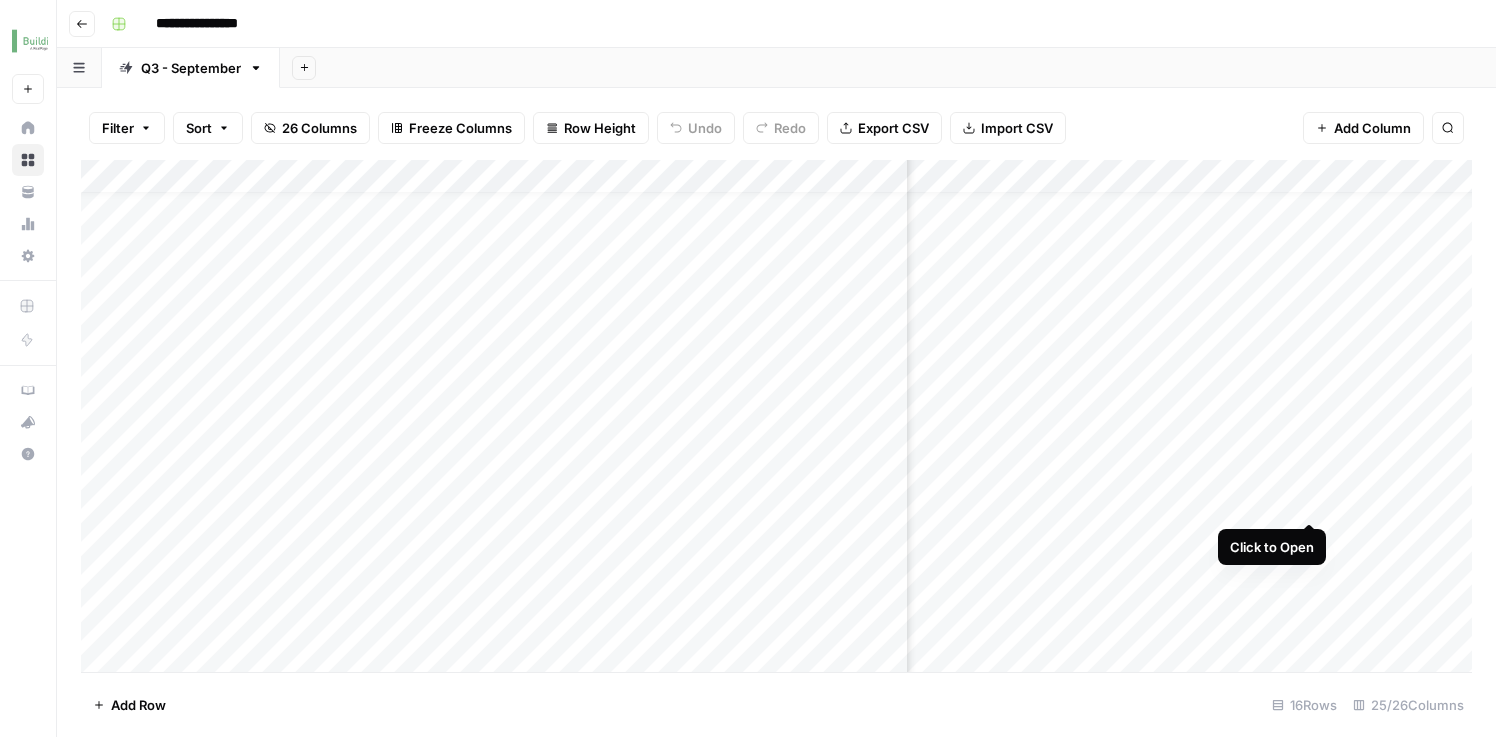 click on "Add Column" at bounding box center [776, 419] 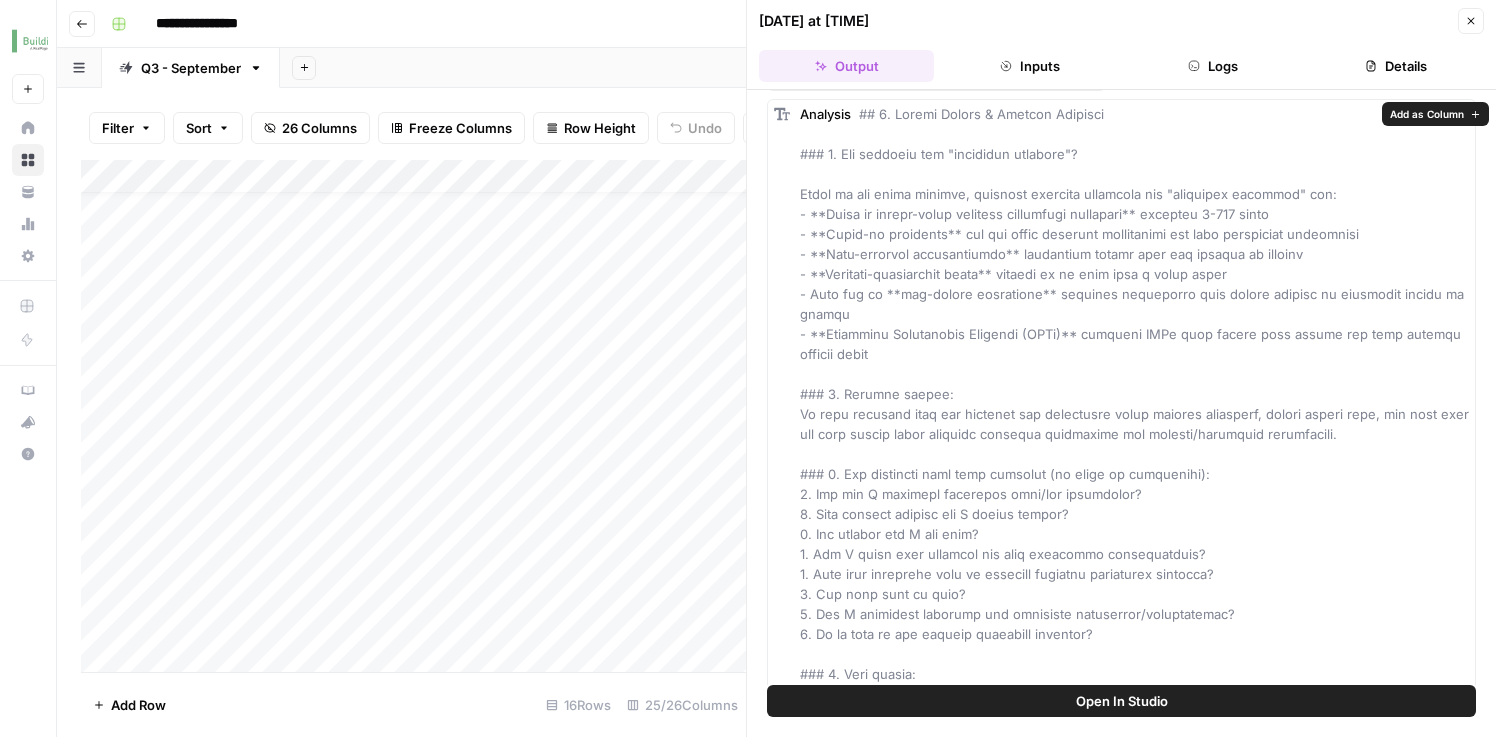scroll, scrollTop: 114, scrollLeft: 0, axis: vertical 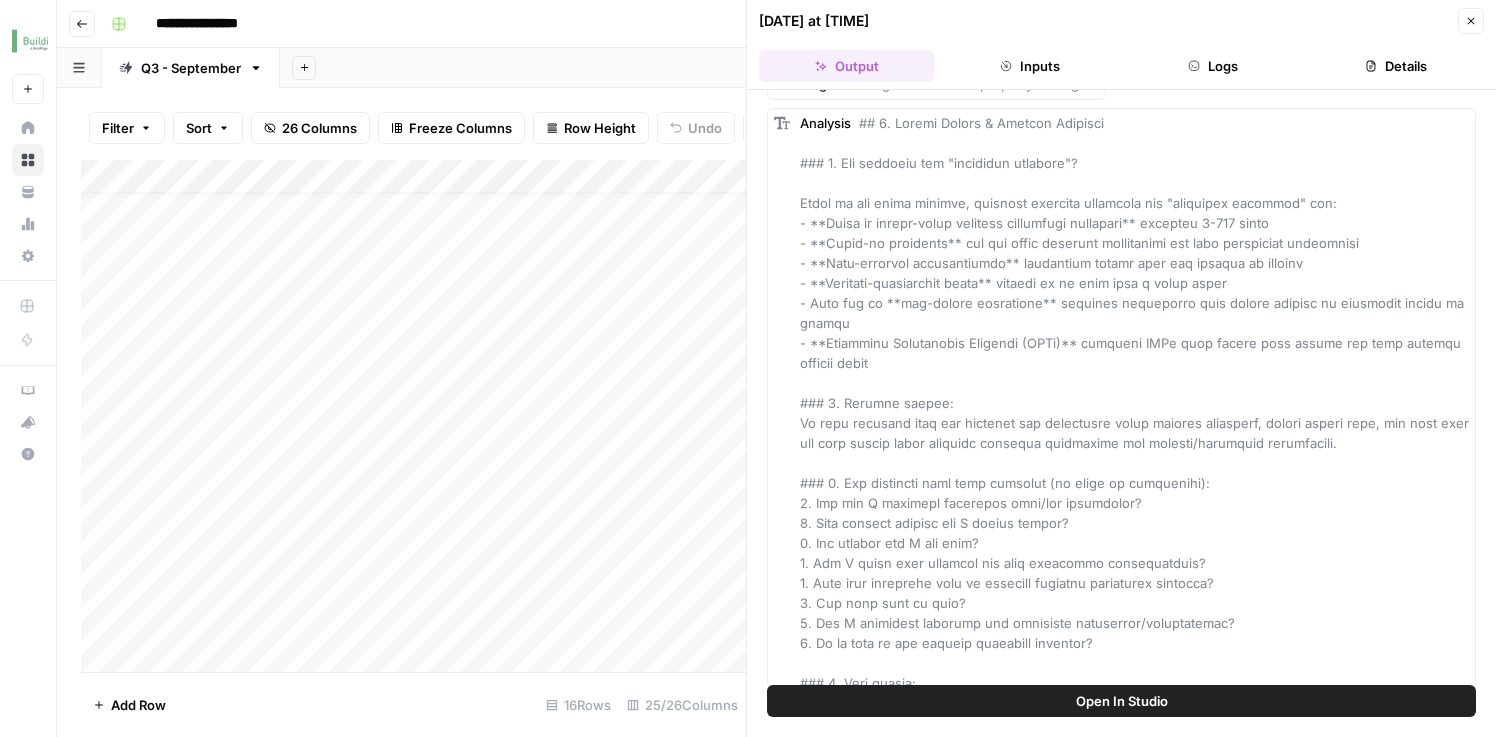 click on "Add Column" at bounding box center (413, 419) 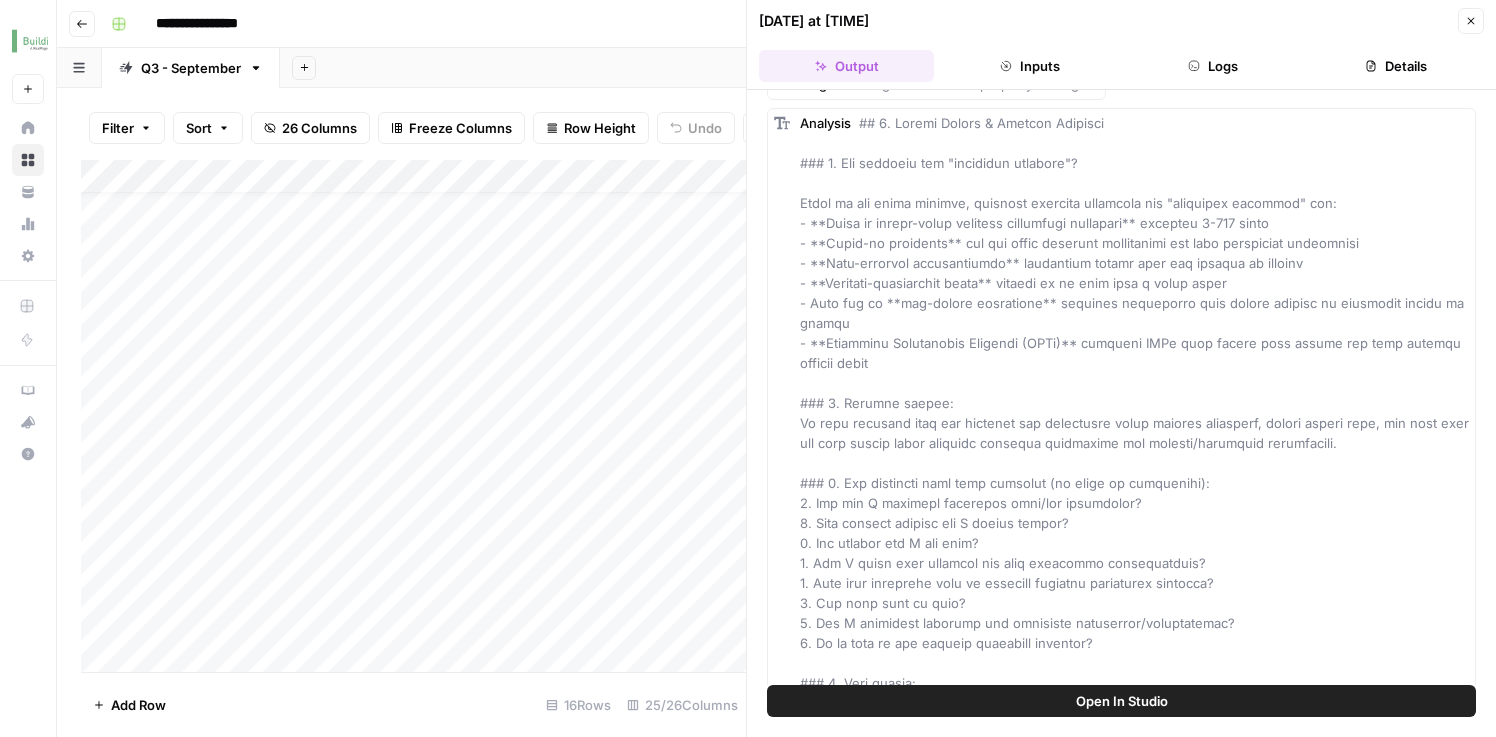 click on "Add Column" at bounding box center [413, 419] 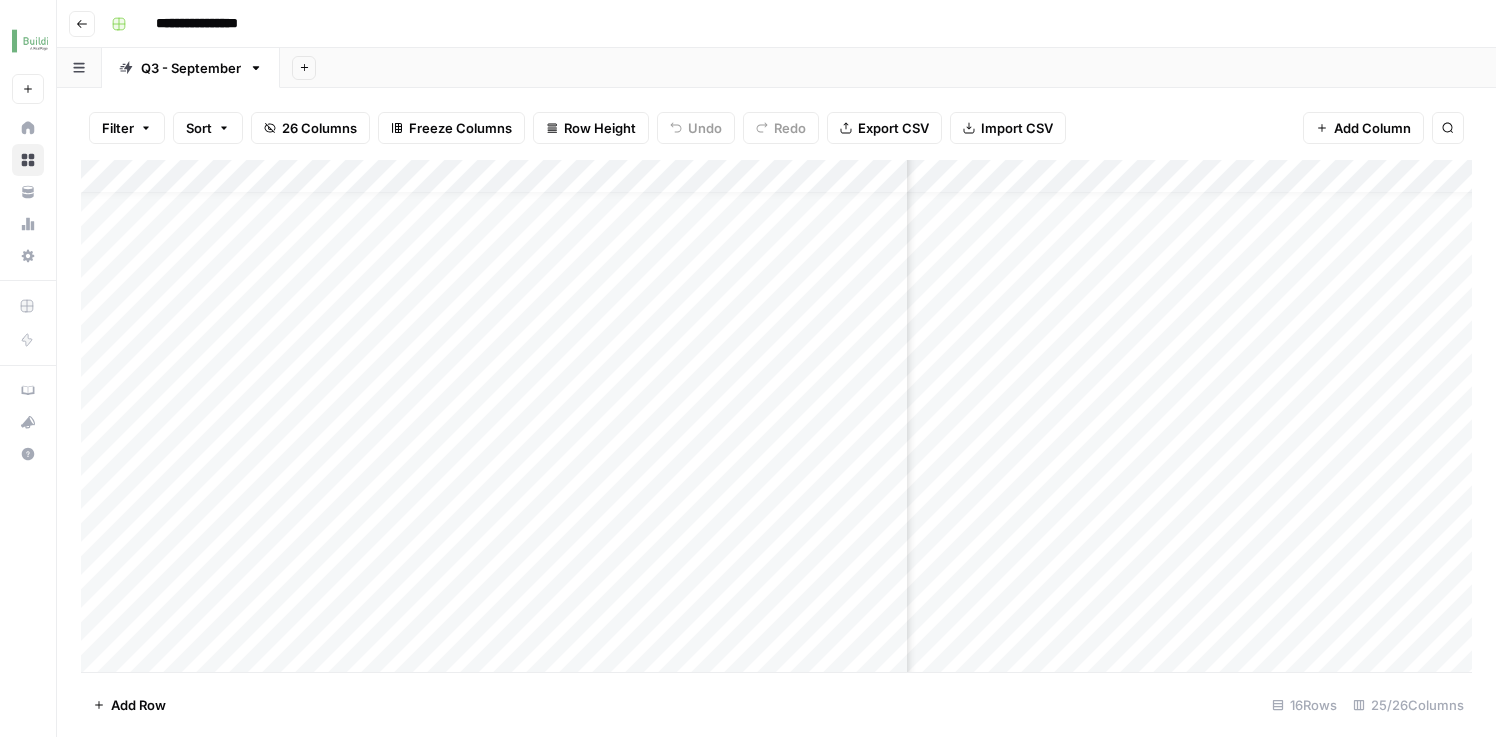 scroll, scrollTop: 31, scrollLeft: 885, axis: both 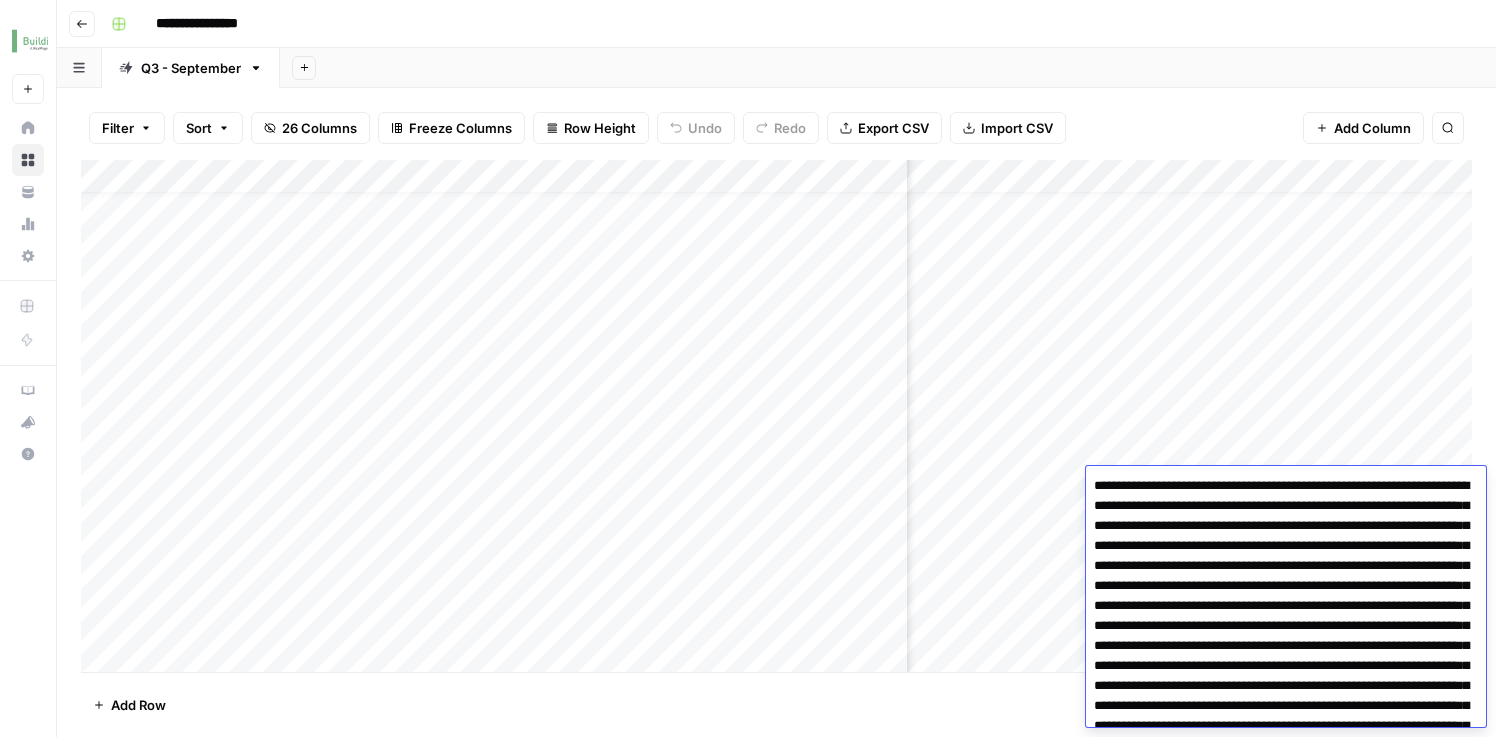 click on "Add Column" at bounding box center [776, 419] 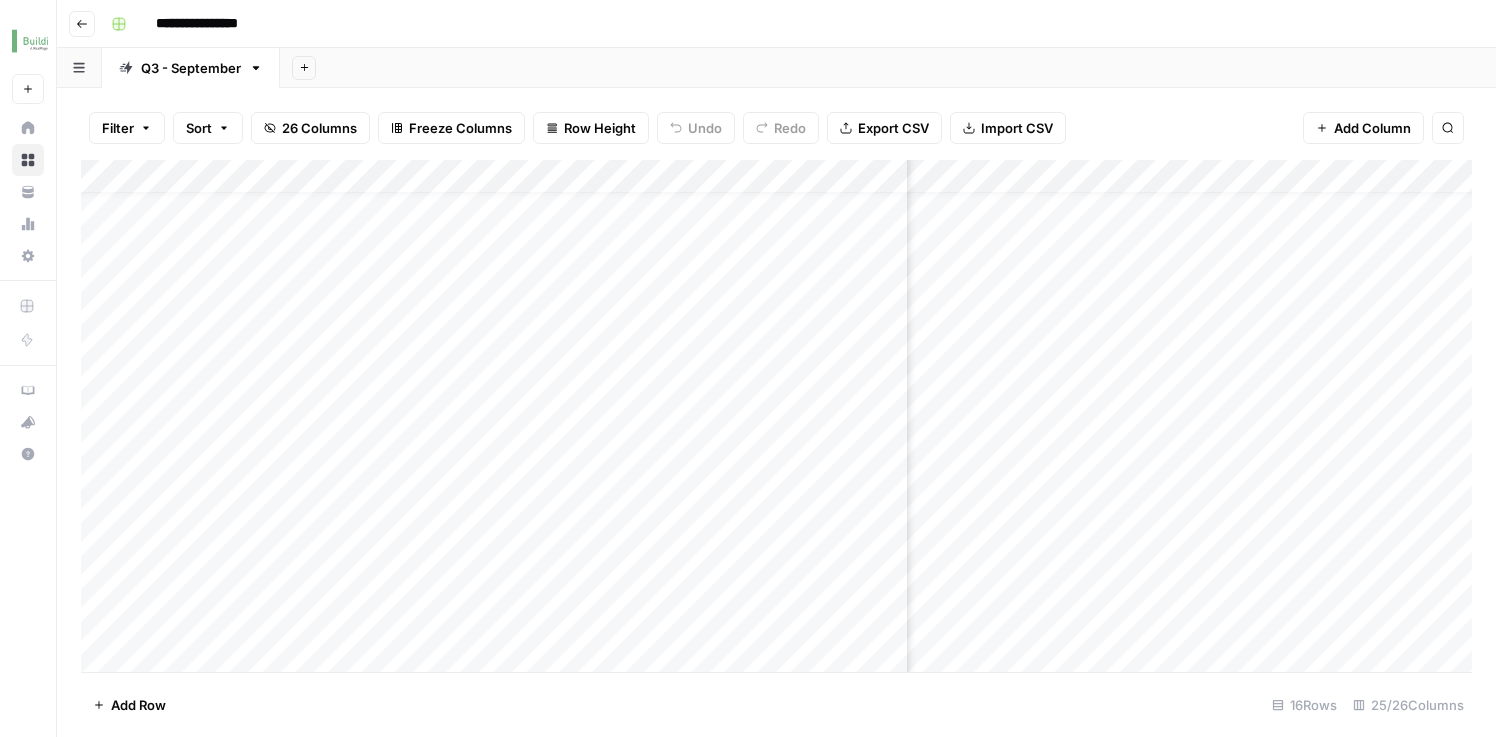 scroll, scrollTop: 31, scrollLeft: 918, axis: both 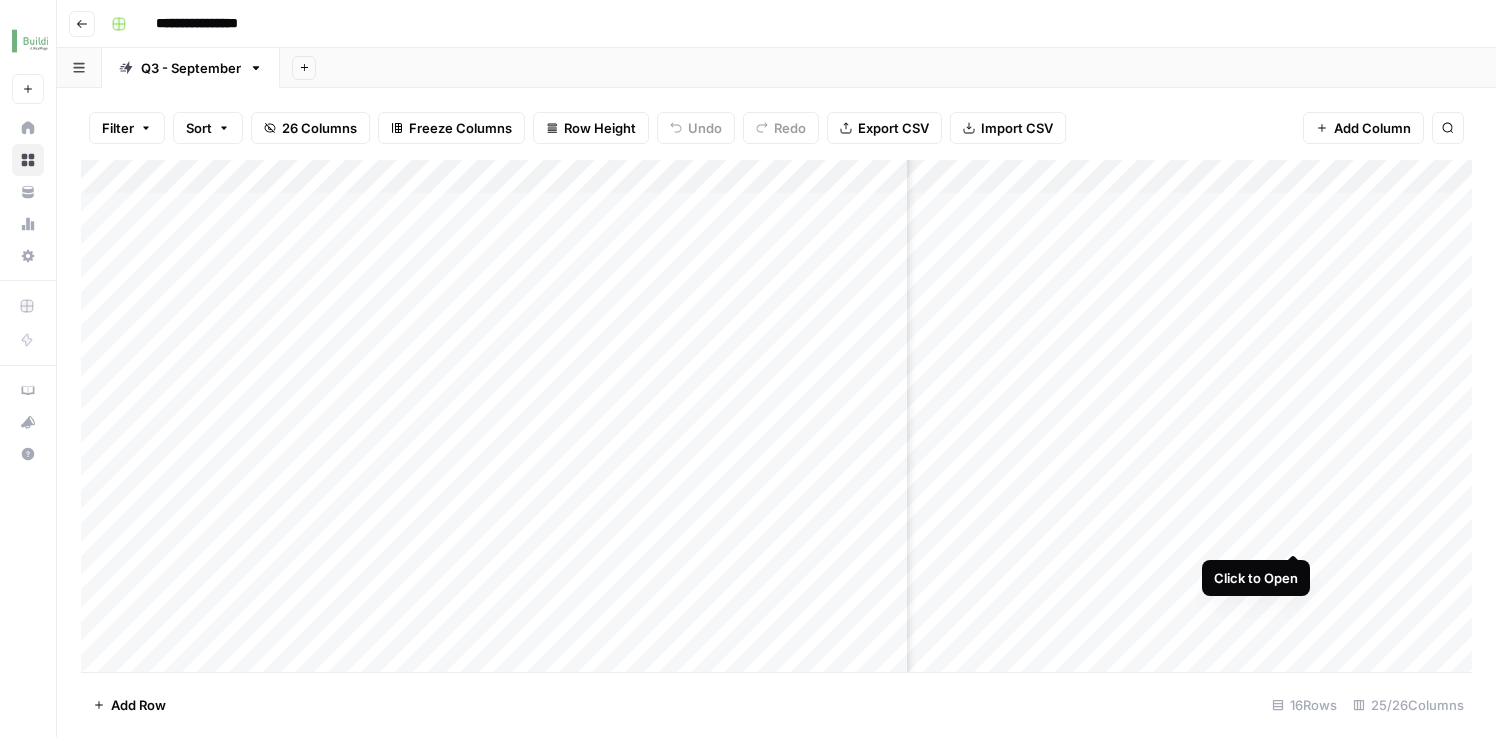 click on "Add Column" at bounding box center [776, 419] 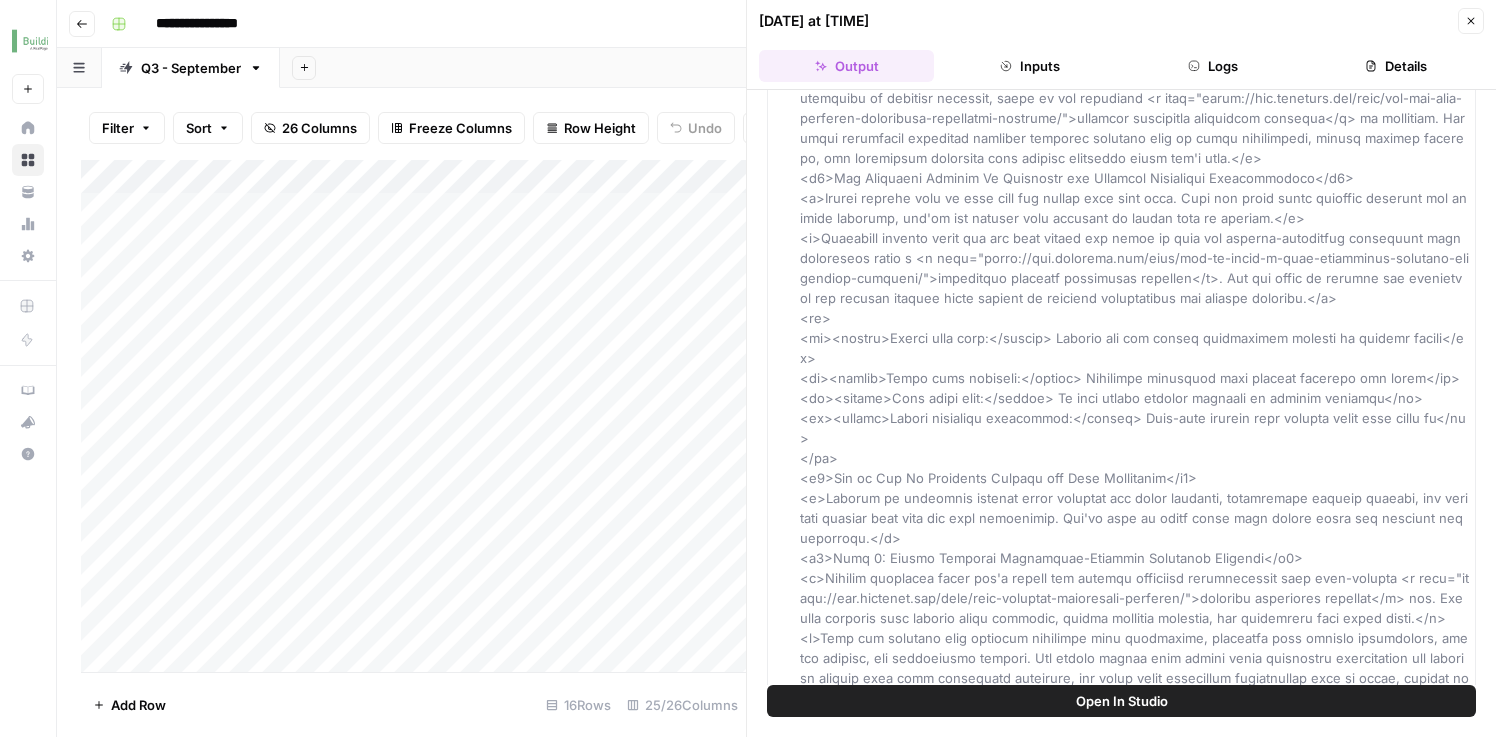 scroll, scrollTop: 467, scrollLeft: 0, axis: vertical 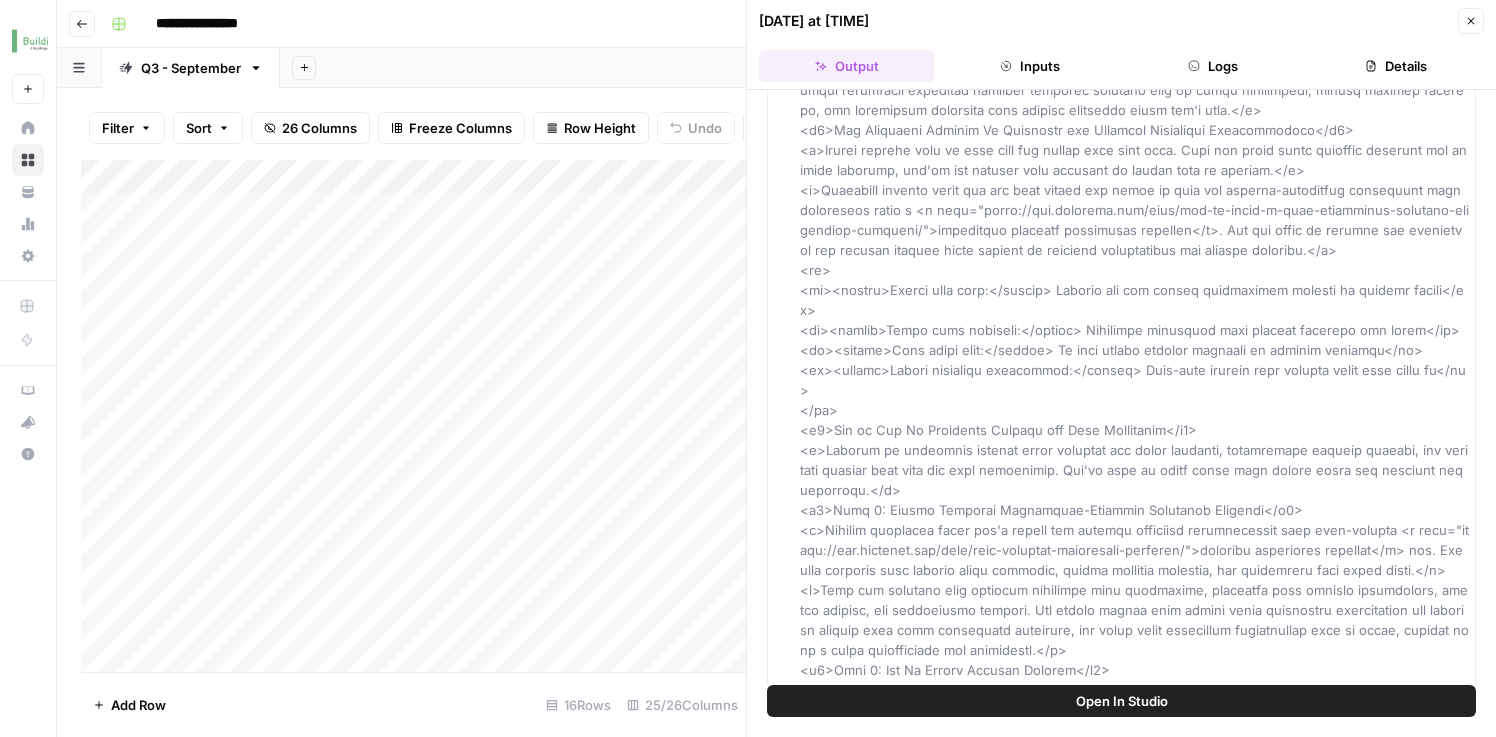 click 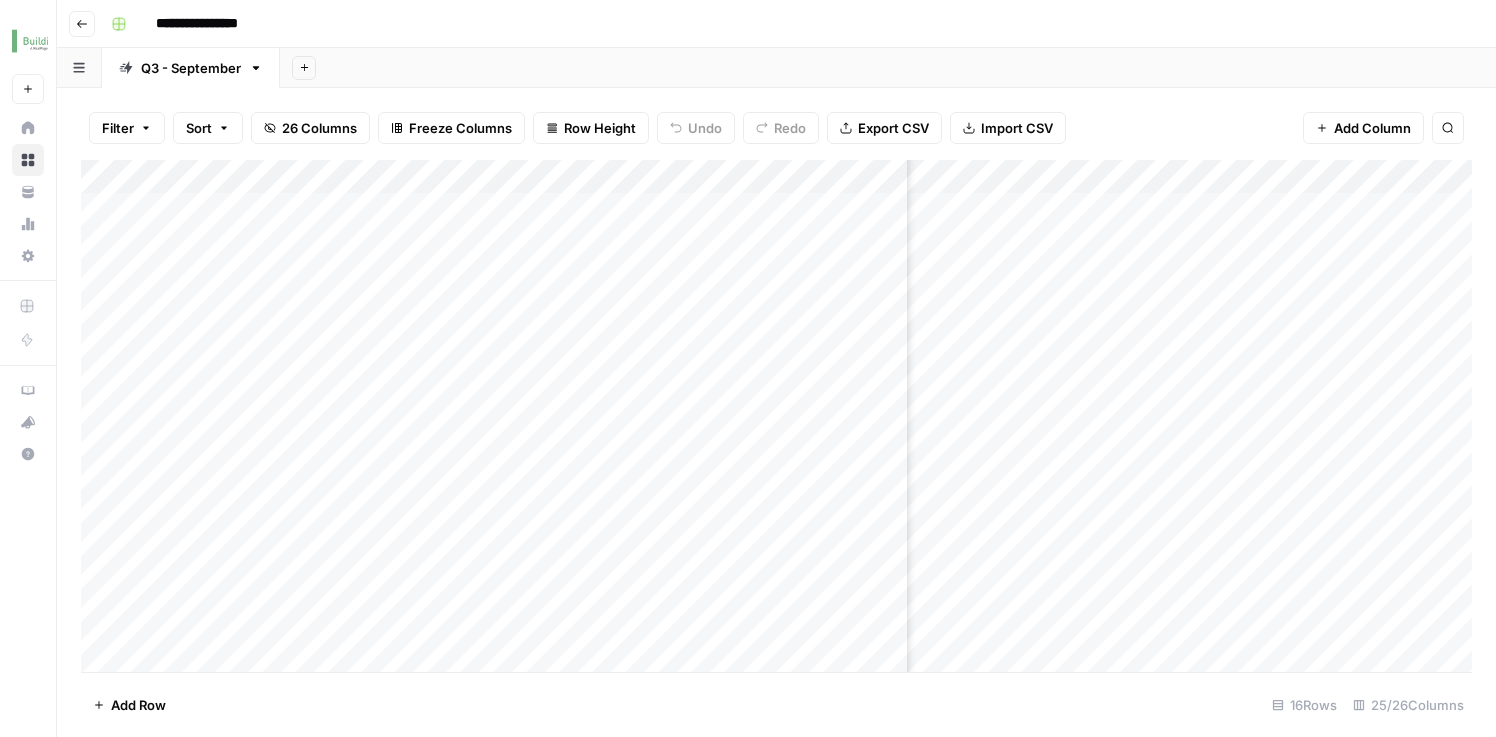 scroll, scrollTop: 4, scrollLeft: 923, axis: both 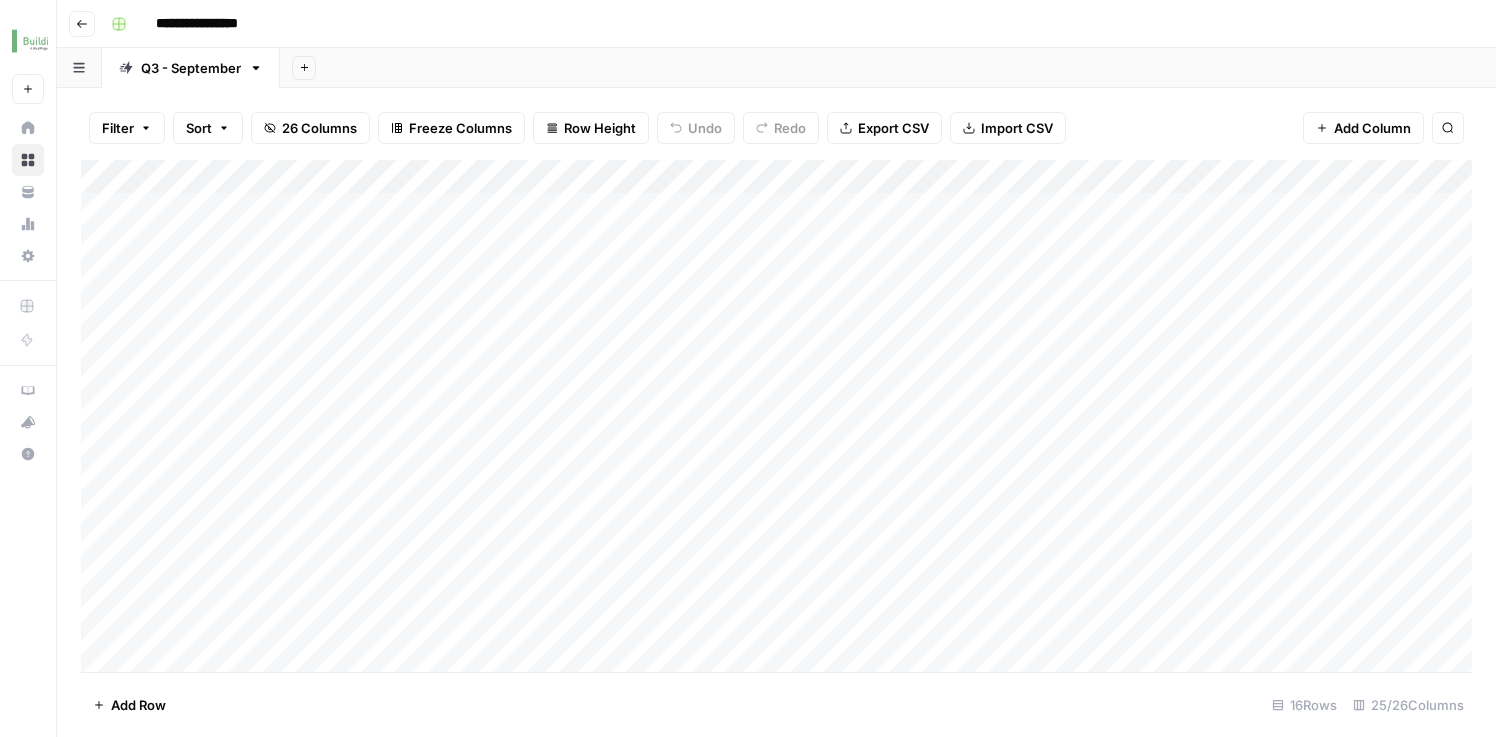 click on "Add Column" at bounding box center [776, 419] 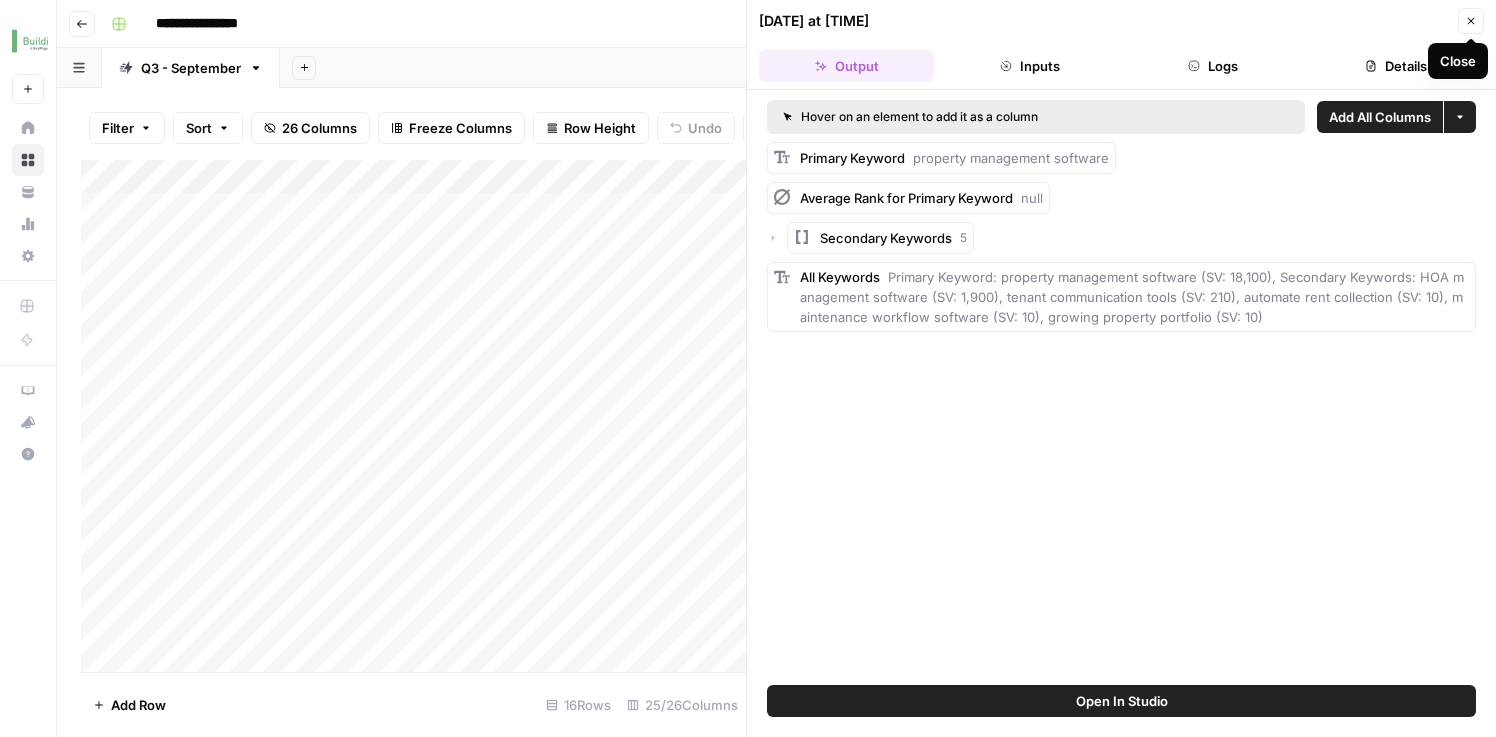 click 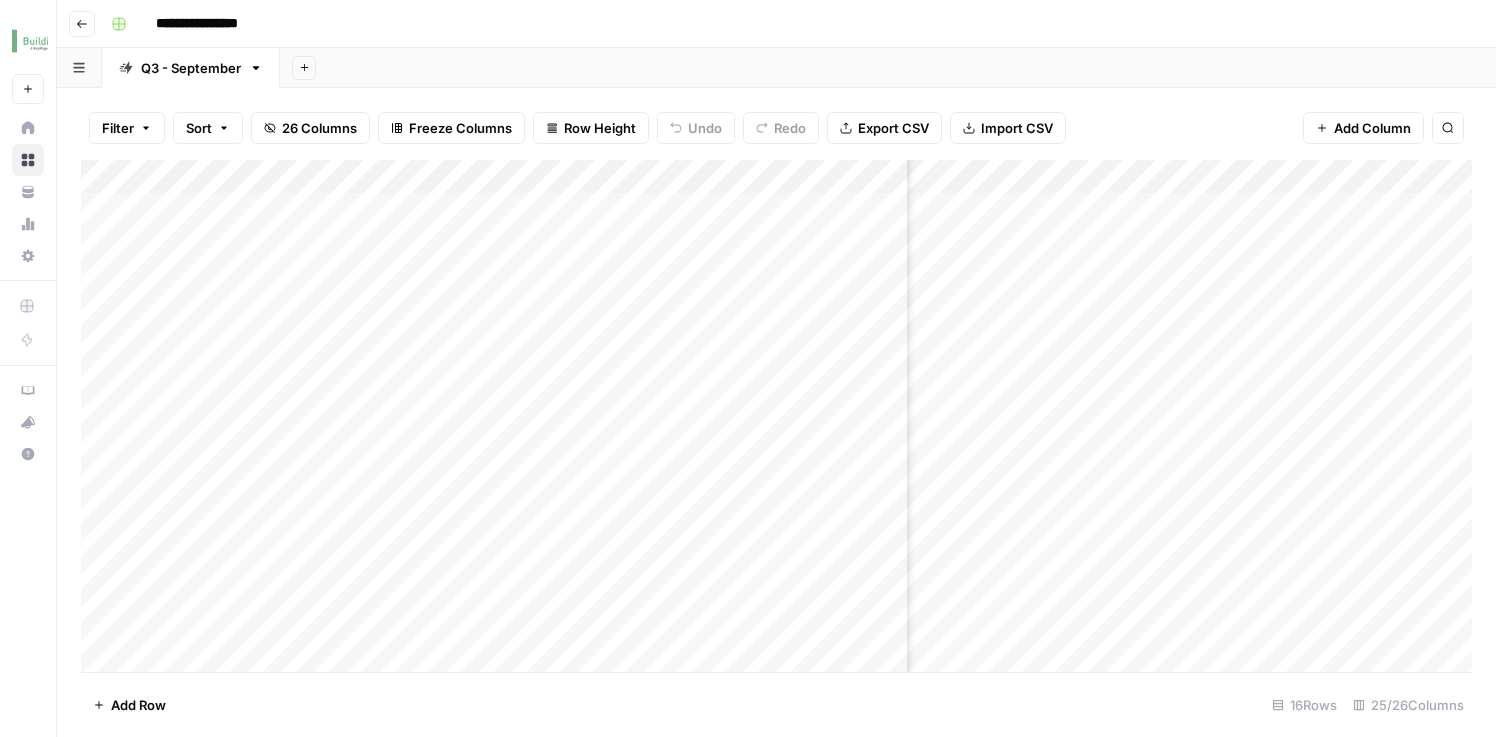 scroll, scrollTop: 4, scrollLeft: 596, axis: both 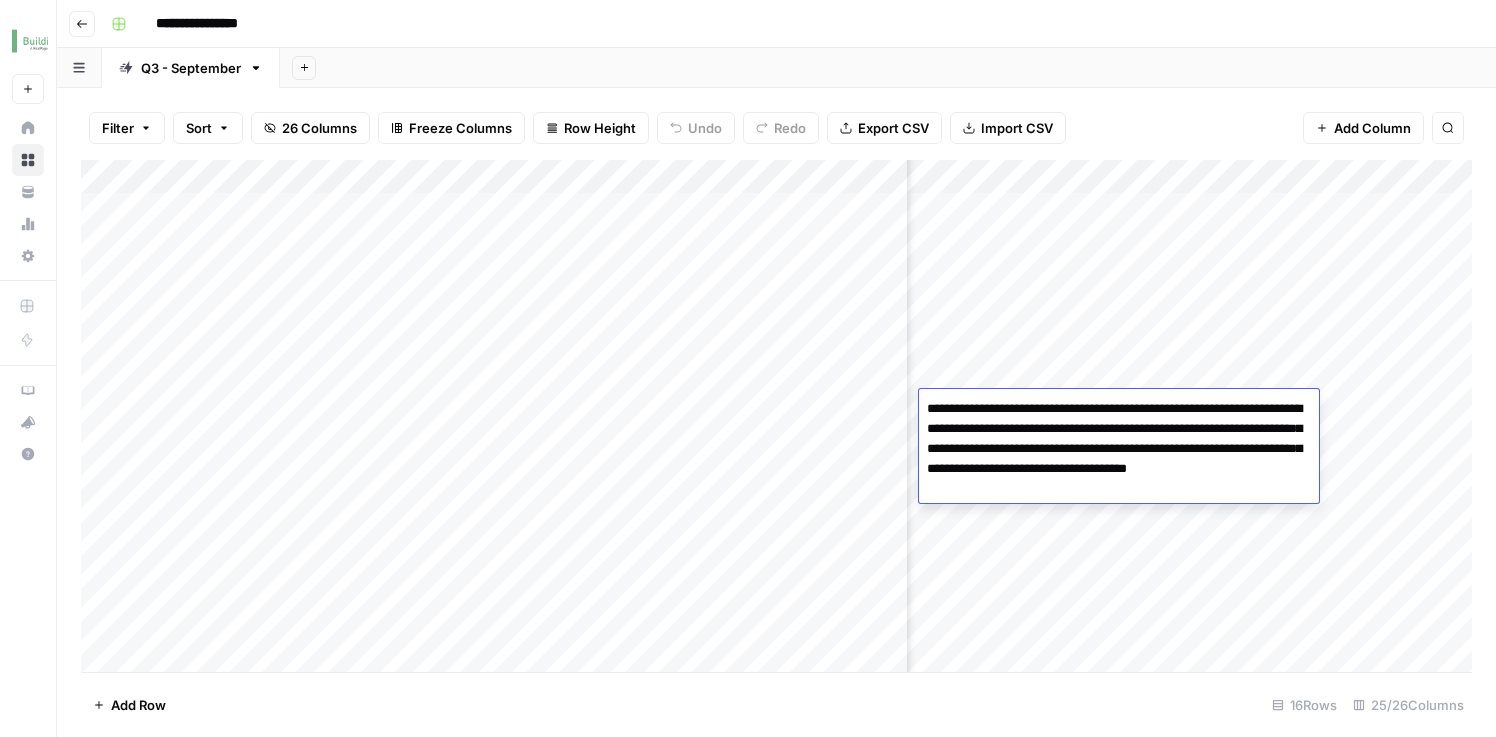 click on "**********" at bounding box center [1119, 449] 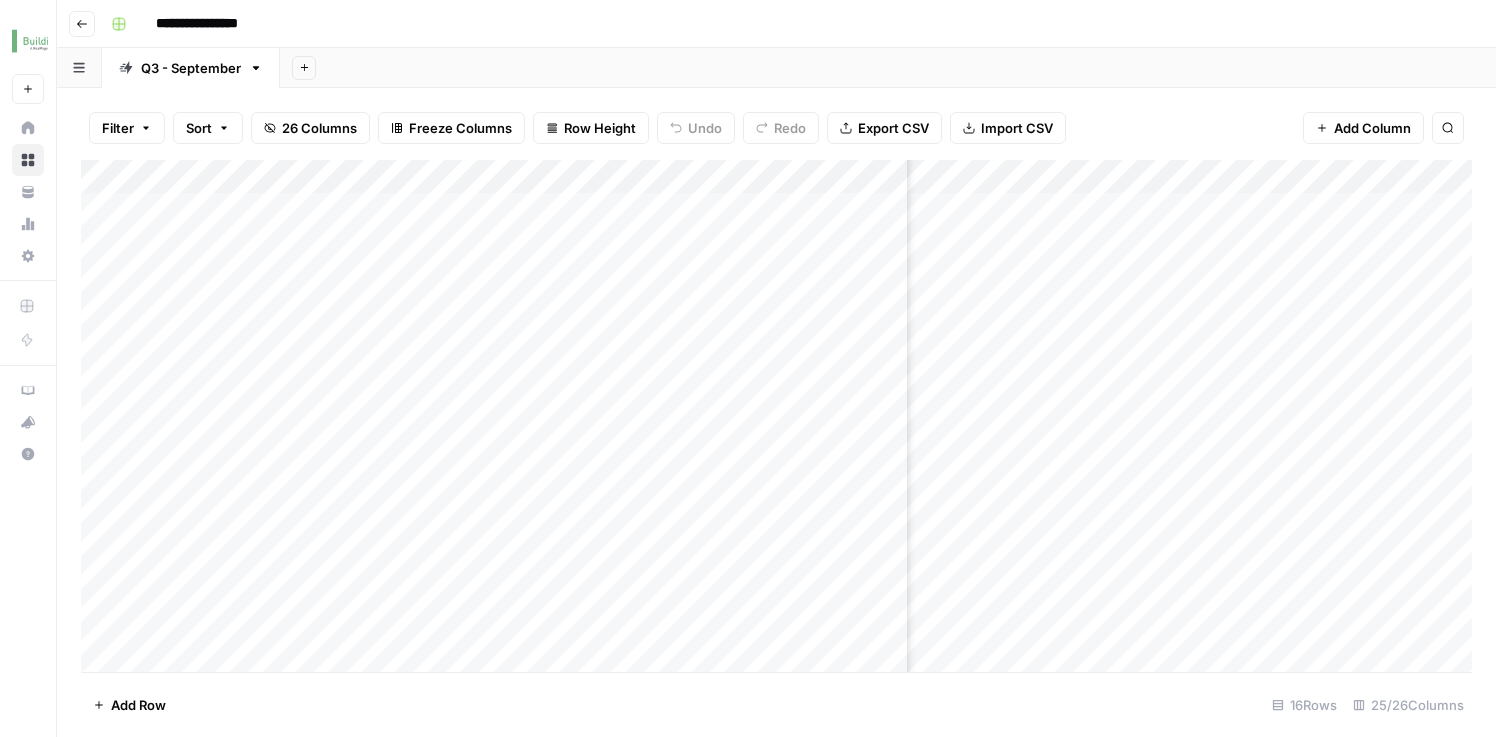 click on "Add Column" at bounding box center (776, 419) 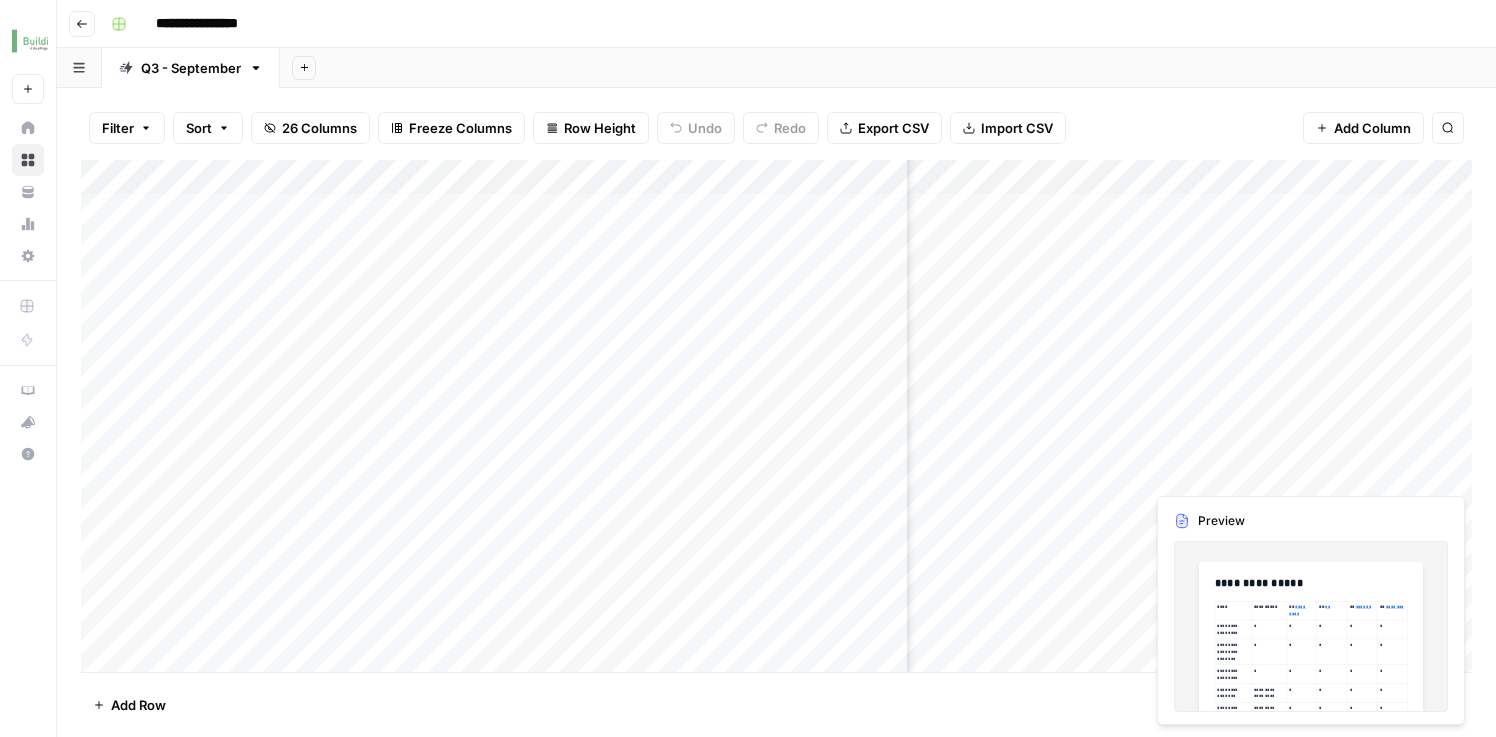 click on "Add Column" at bounding box center (776, 419) 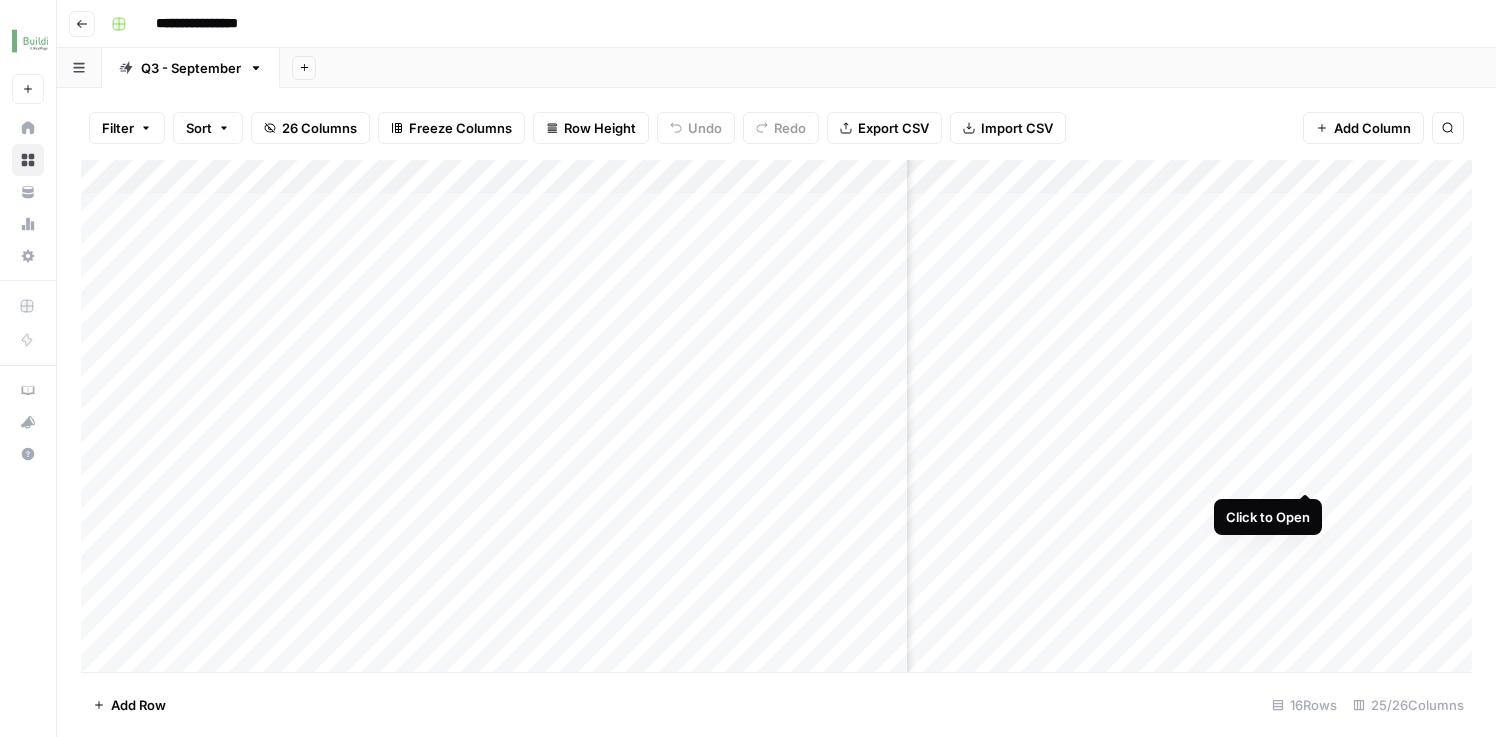 click on "Add Column" at bounding box center (776, 419) 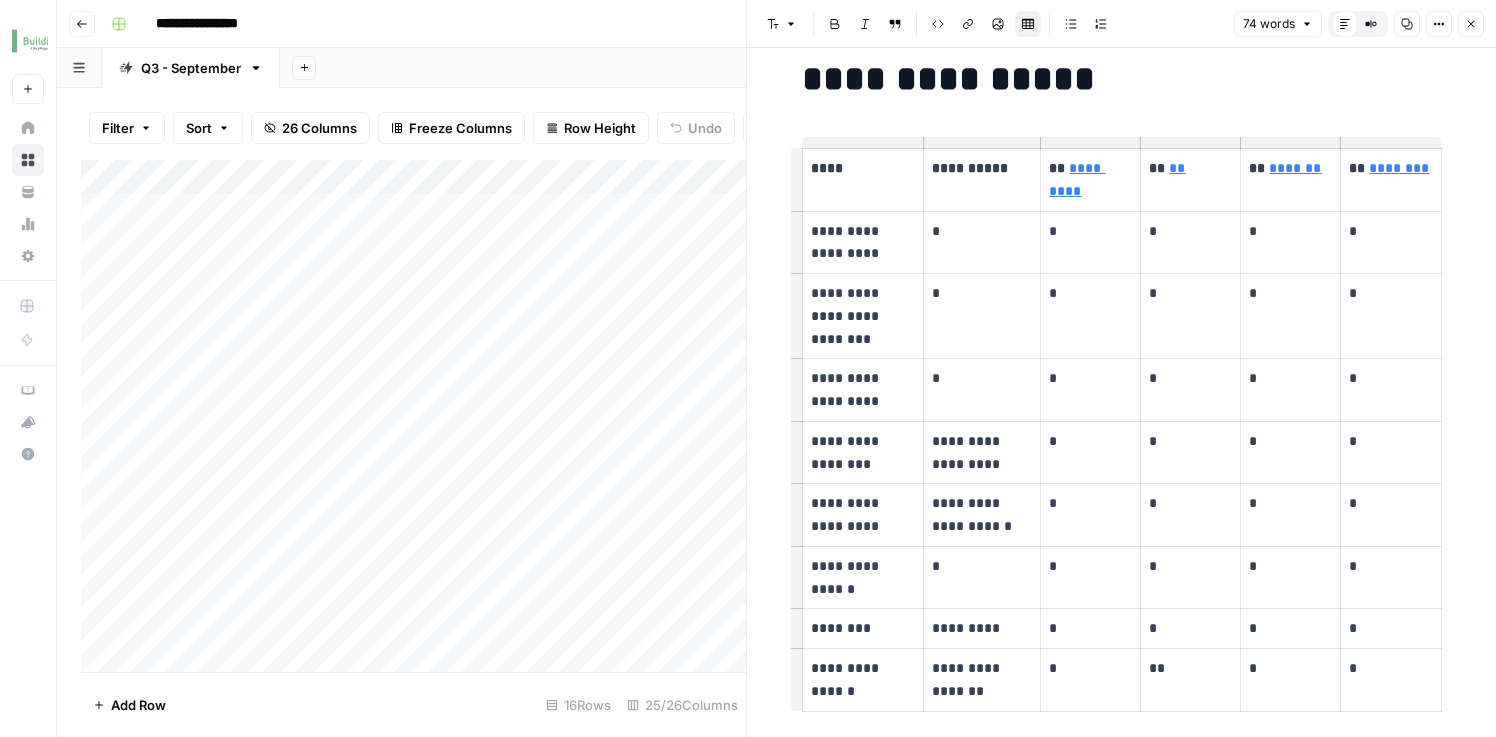 scroll, scrollTop: 60, scrollLeft: 0, axis: vertical 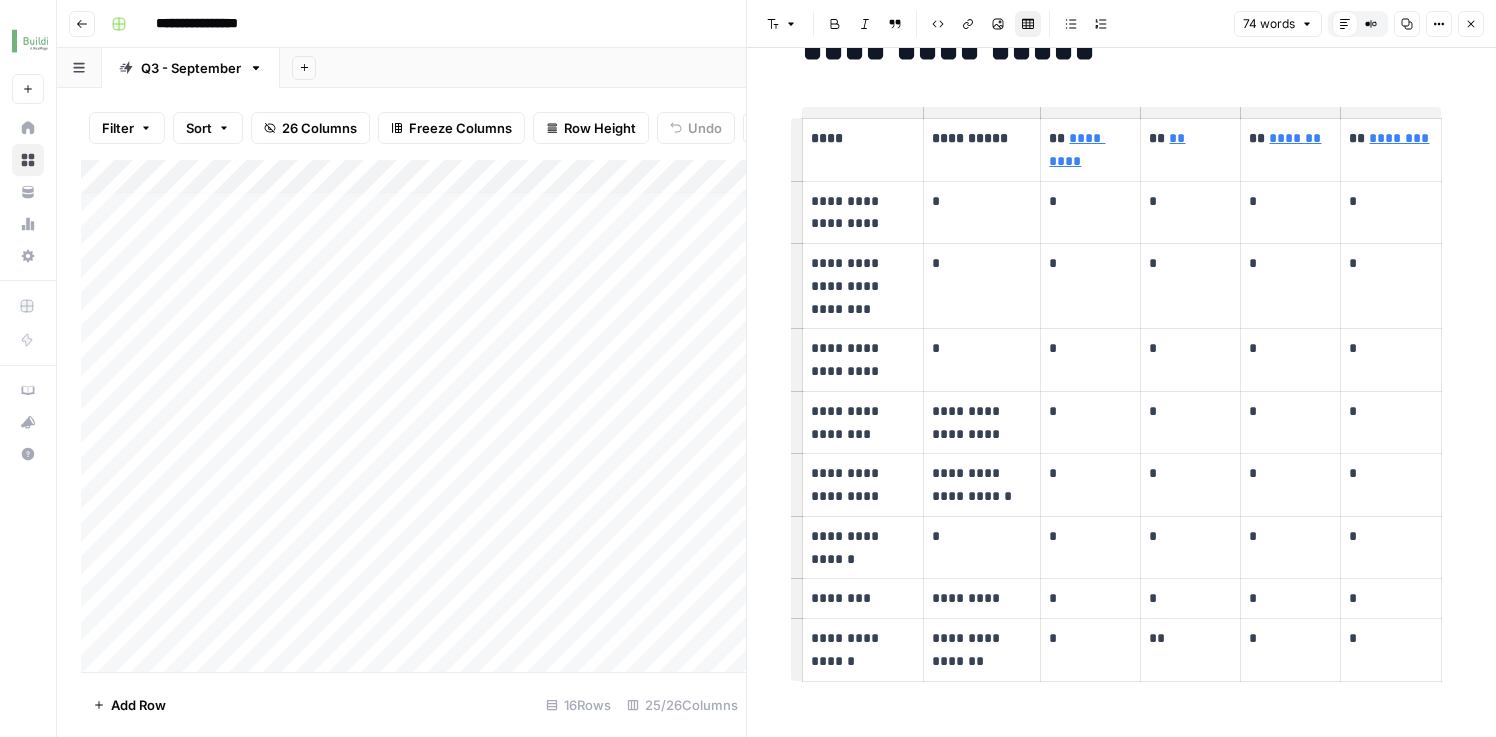 click 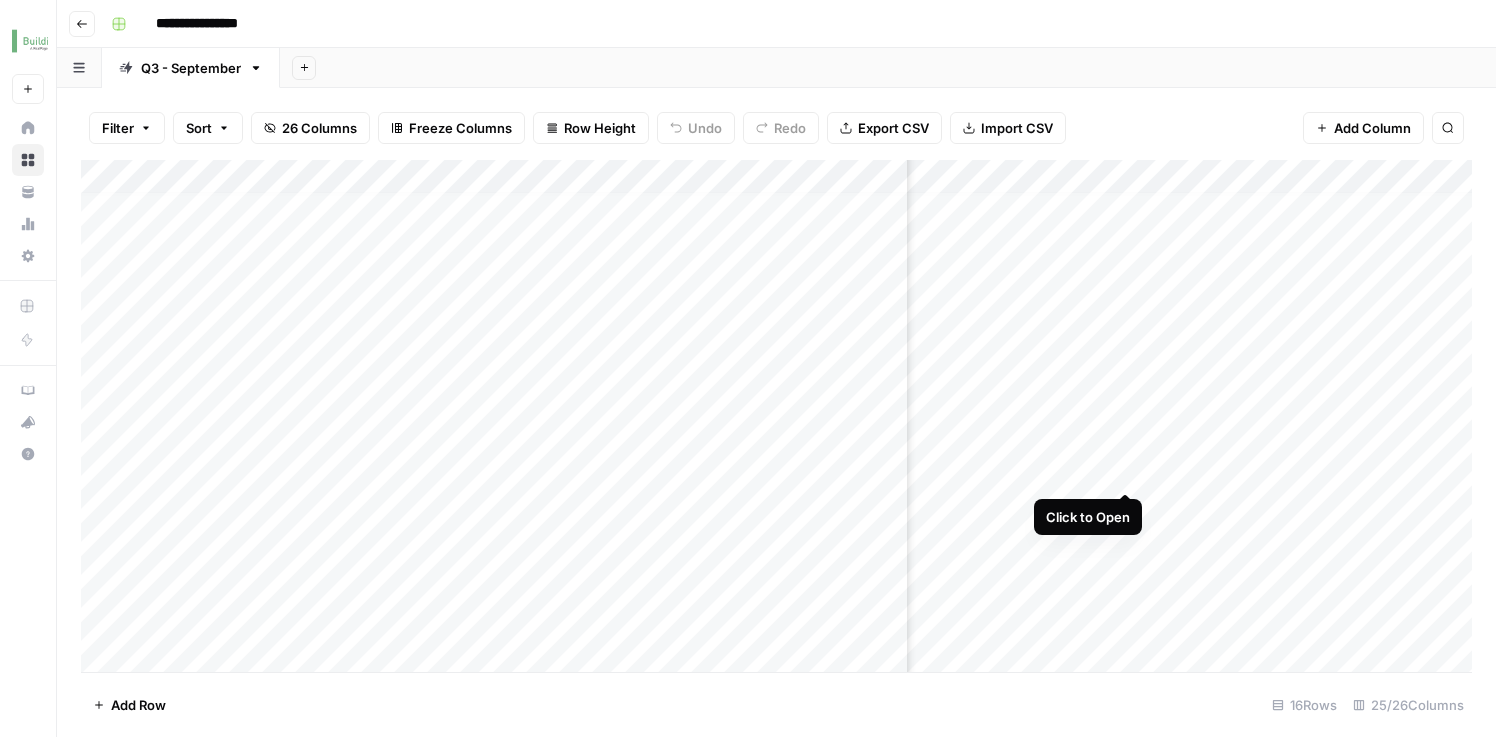 click on "Add Column" at bounding box center (776, 419) 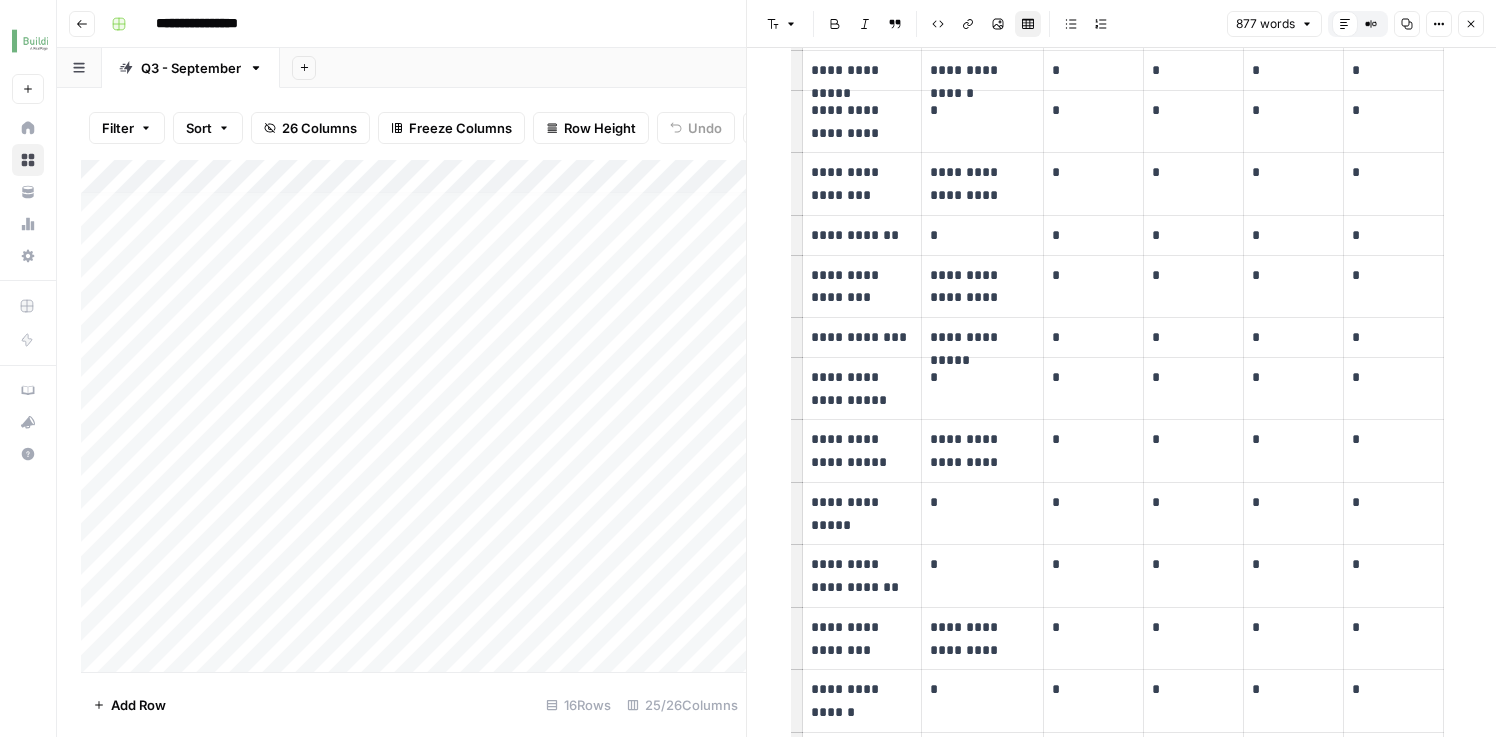 scroll, scrollTop: 1029, scrollLeft: 0, axis: vertical 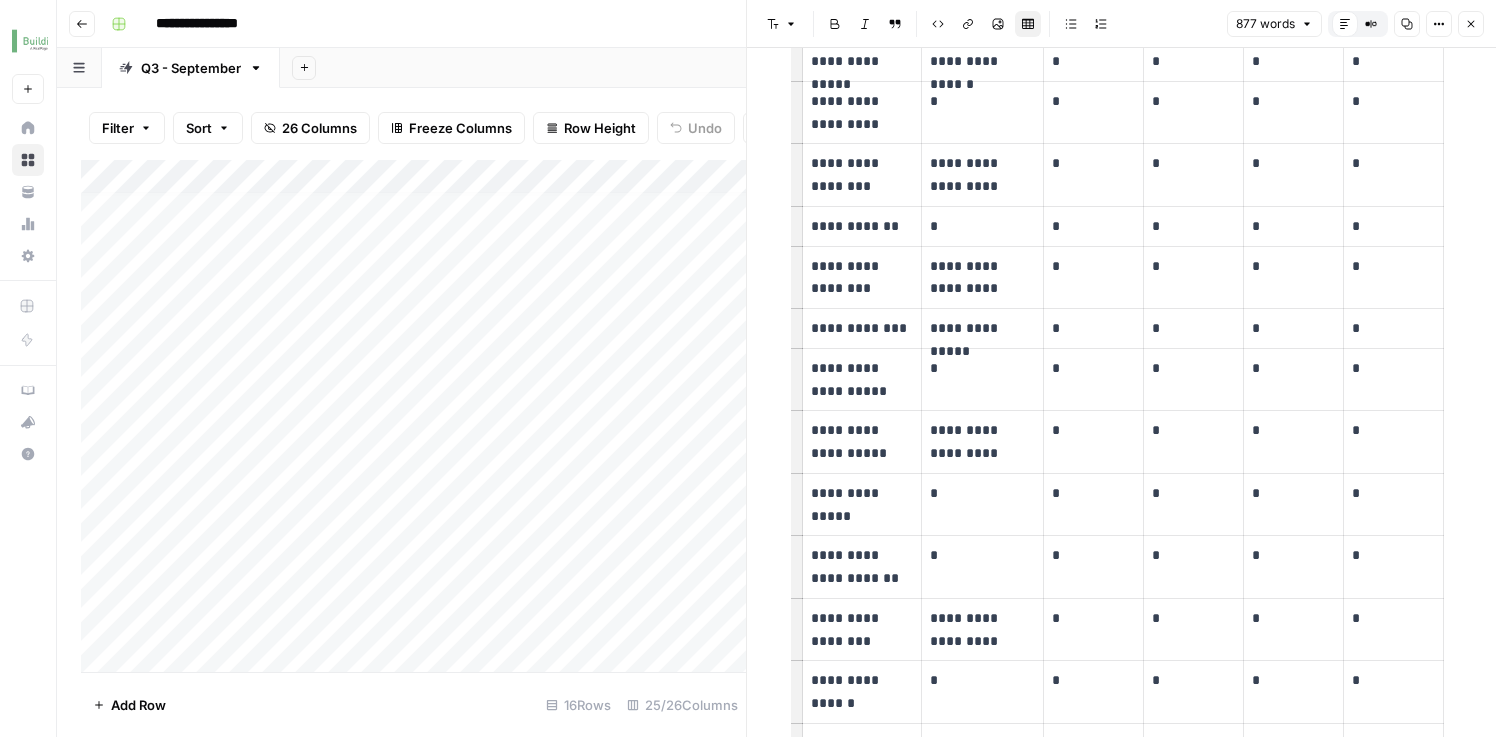 click on "Close" at bounding box center (1471, 24) 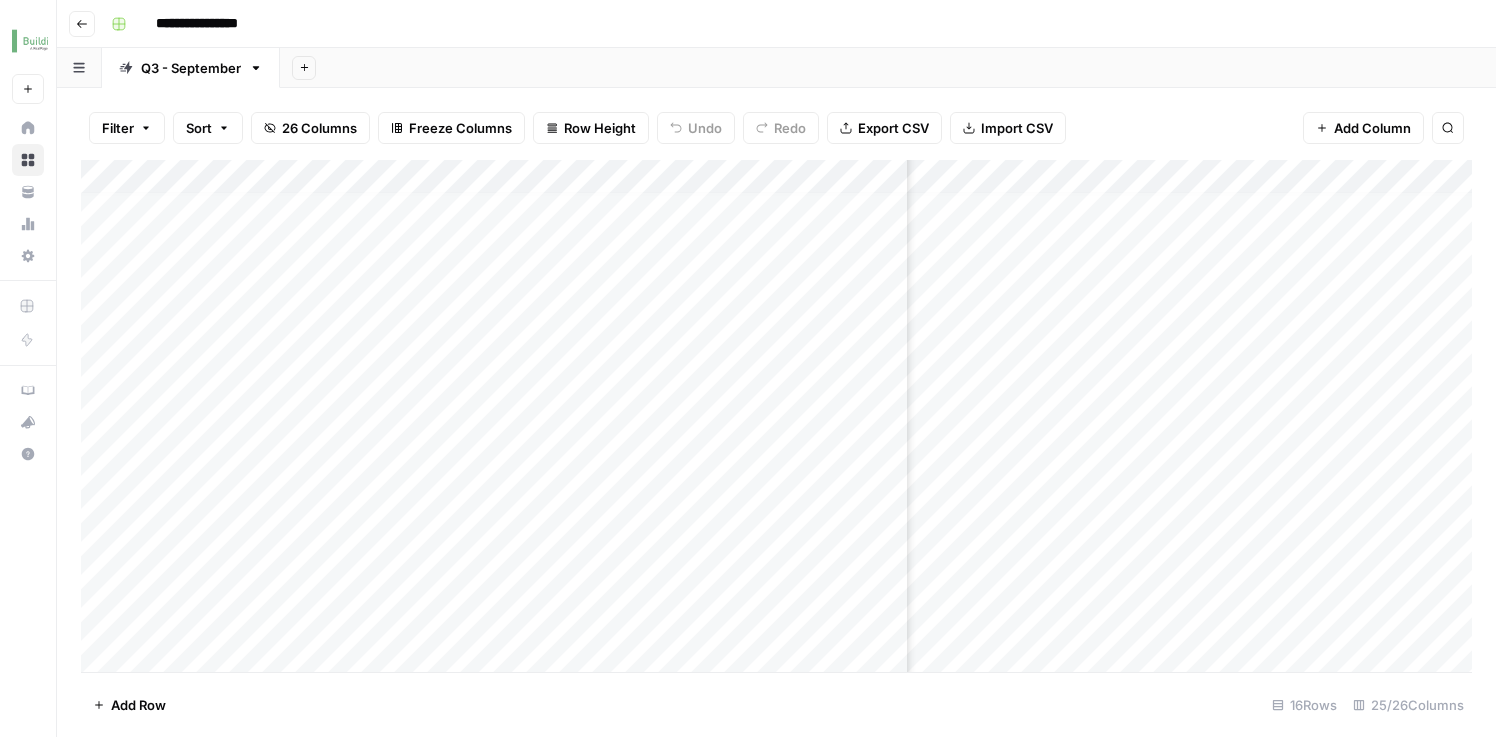 scroll, scrollTop: 9, scrollLeft: 1245, axis: both 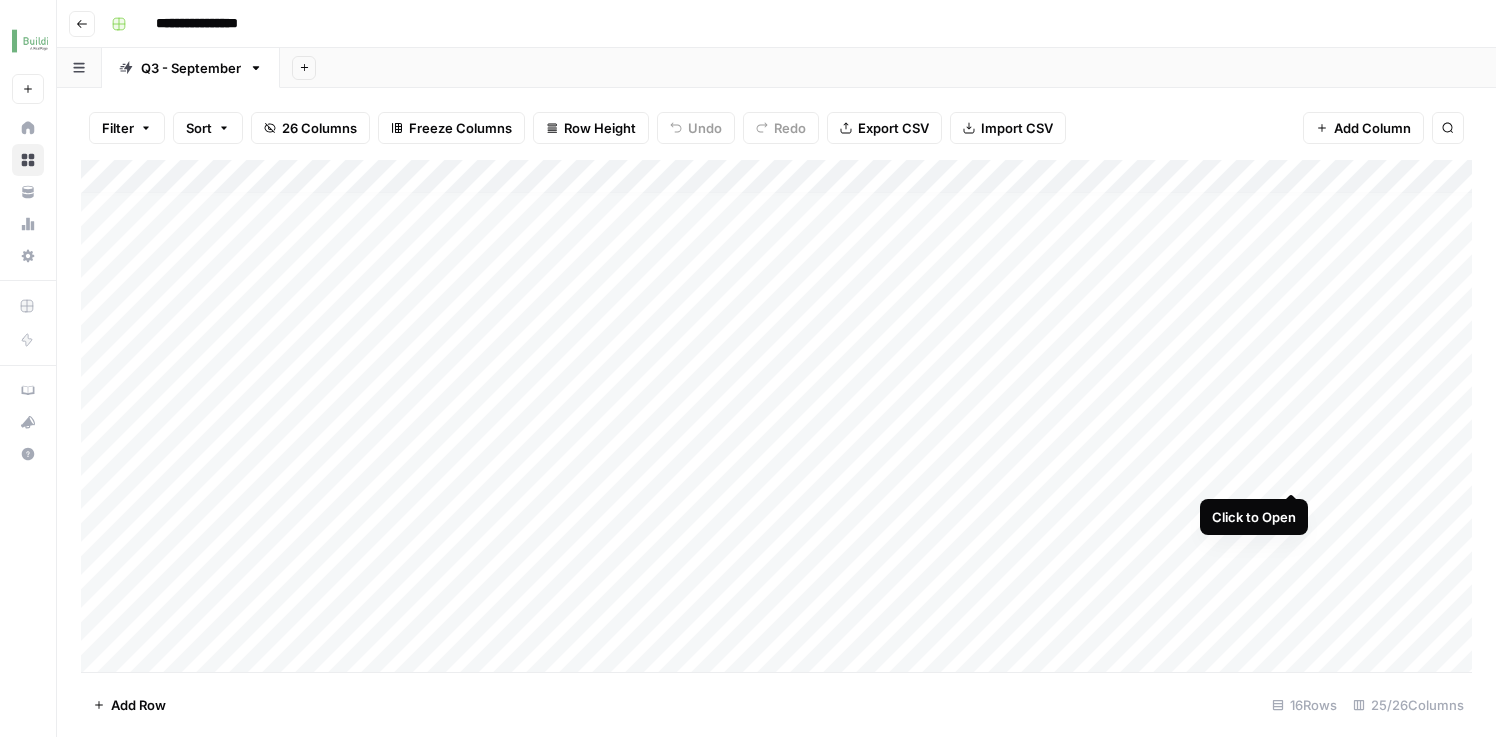click on "Add Column" at bounding box center (776, 419) 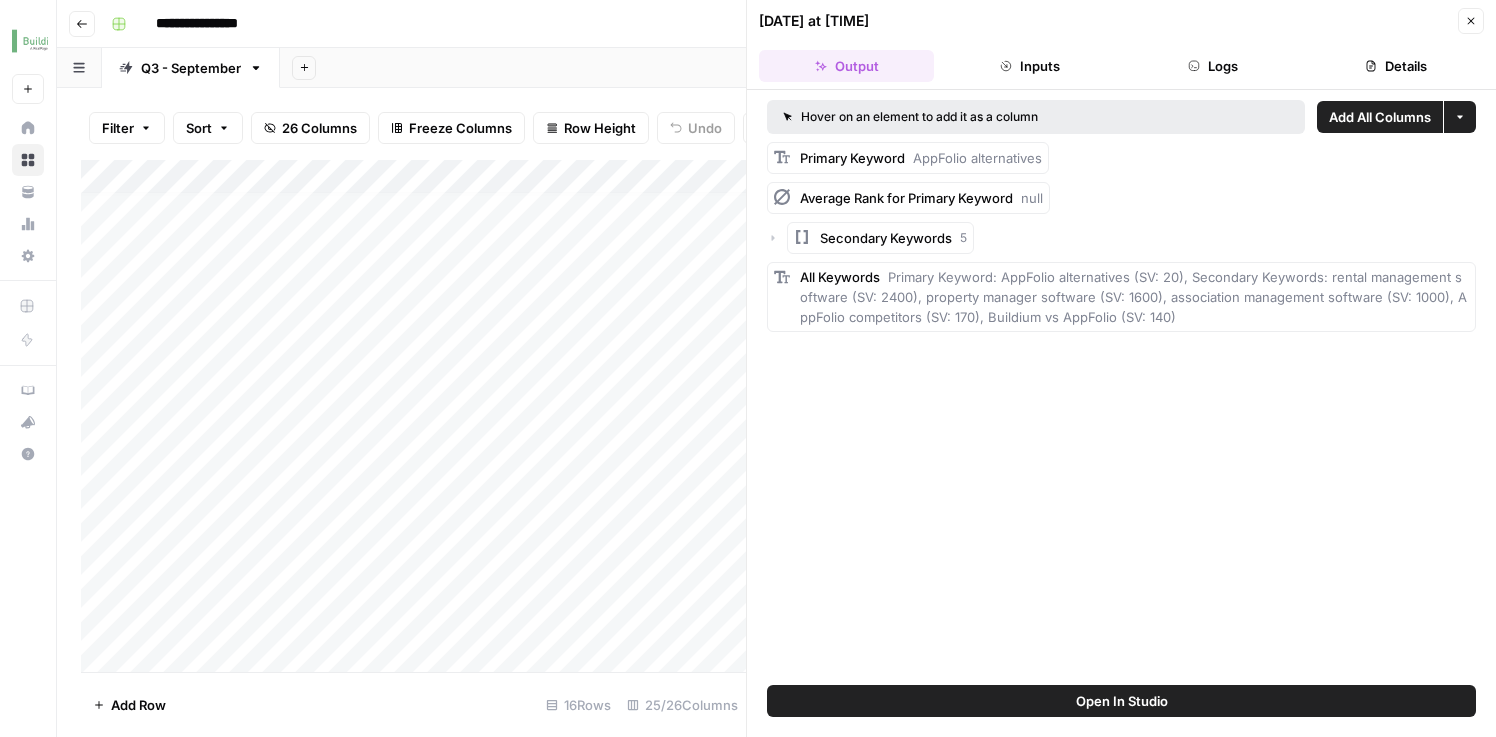 click on "Close" at bounding box center (1471, 21) 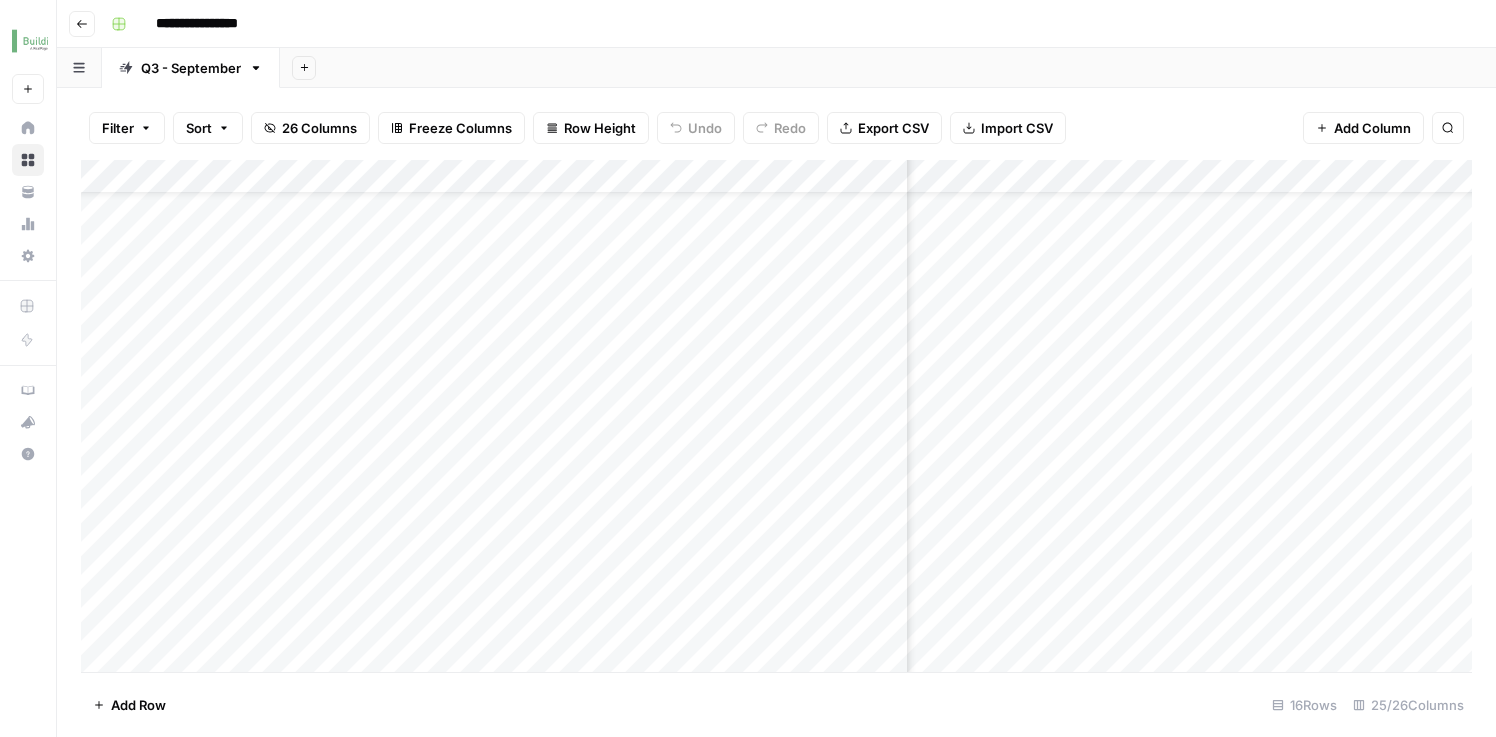 scroll, scrollTop: 105, scrollLeft: 237, axis: both 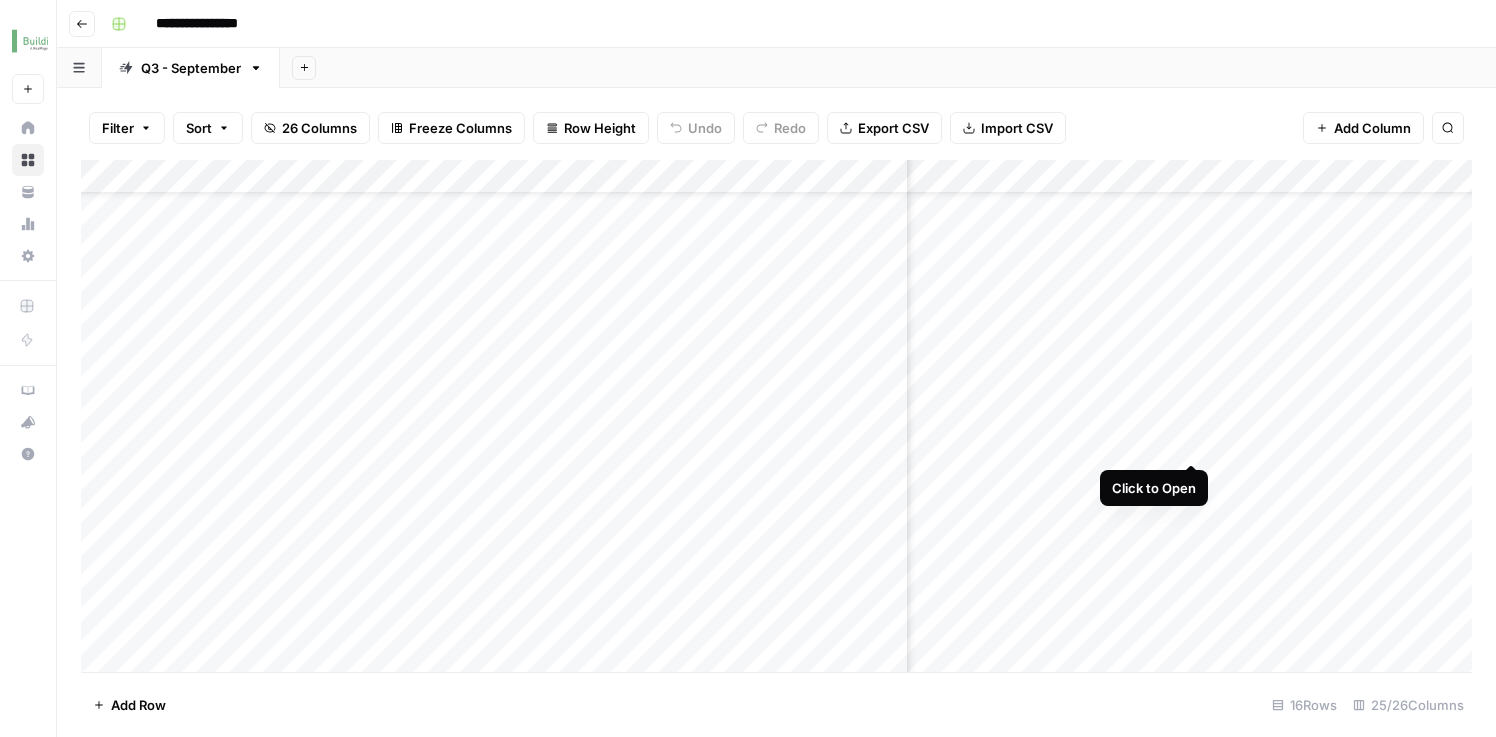 click on "Add Column" at bounding box center [776, 419] 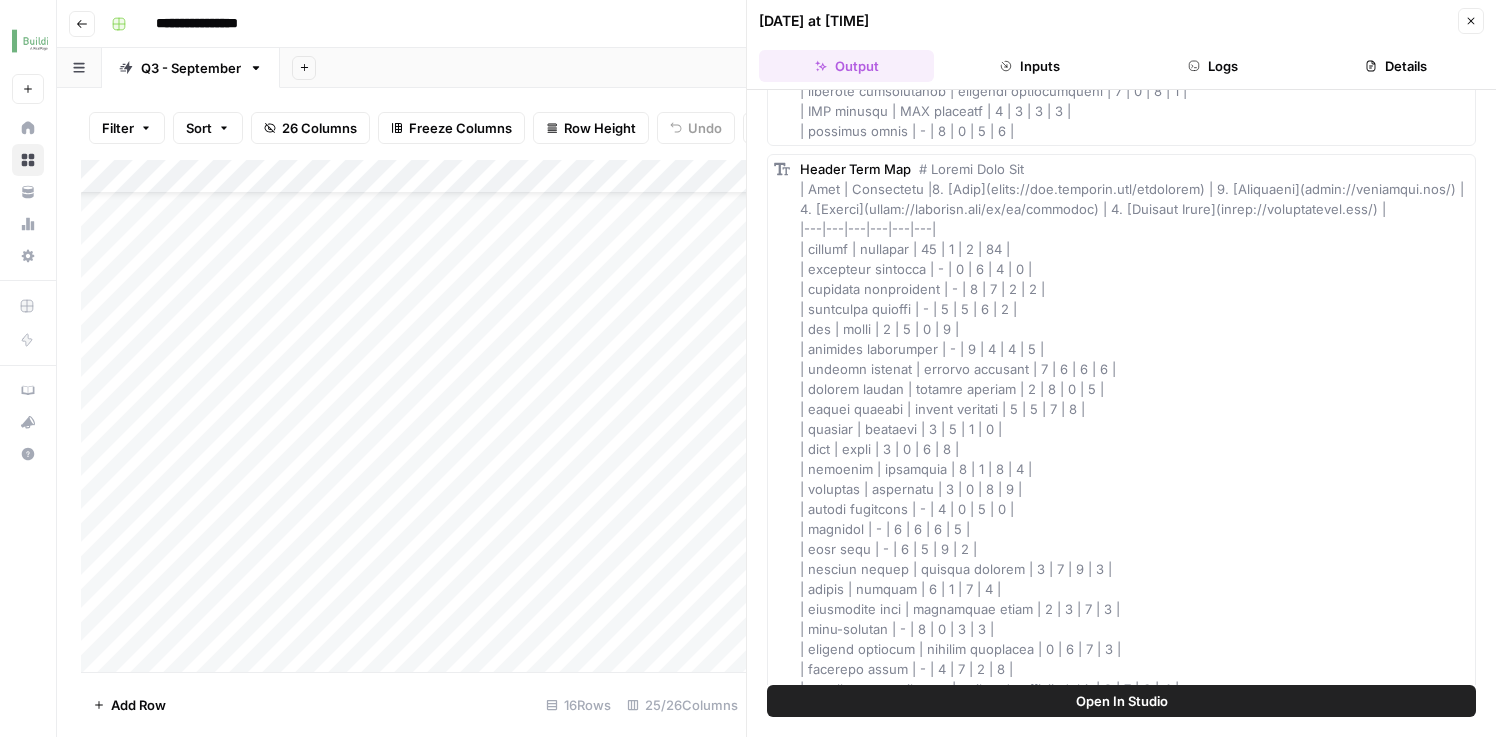 scroll, scrollTop: 2675, scrollLeft: 0, axis: vertical 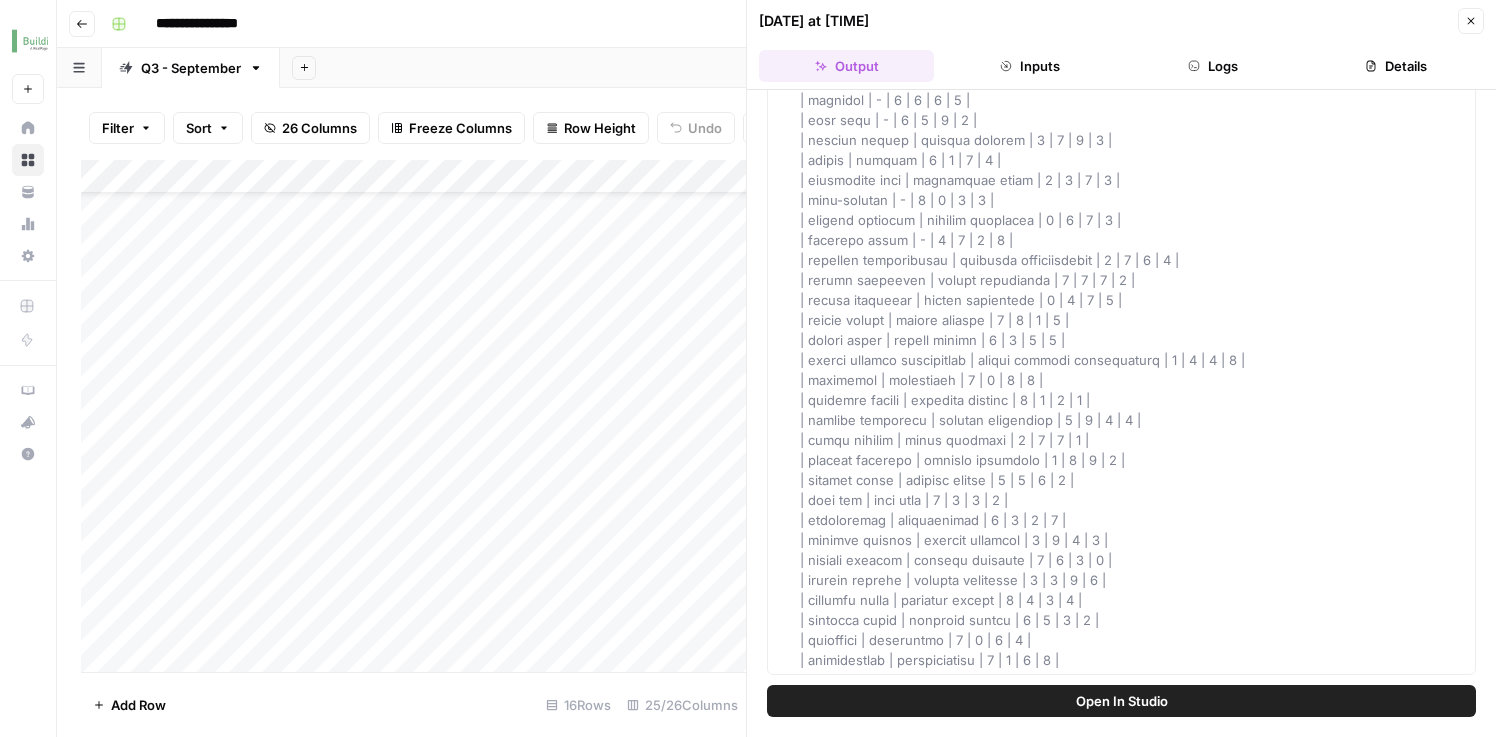 click 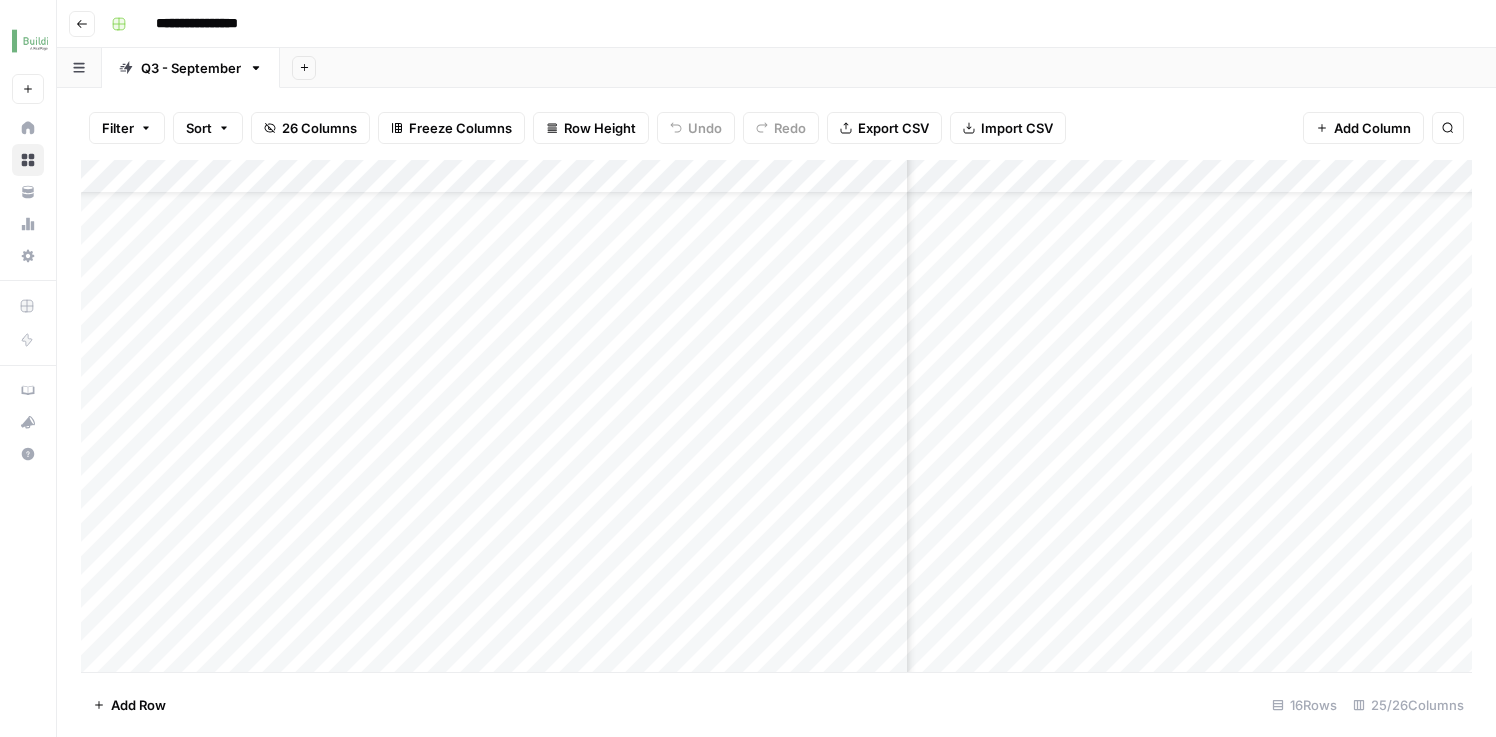 click on "Add Column" at bounding box center [776, 419] 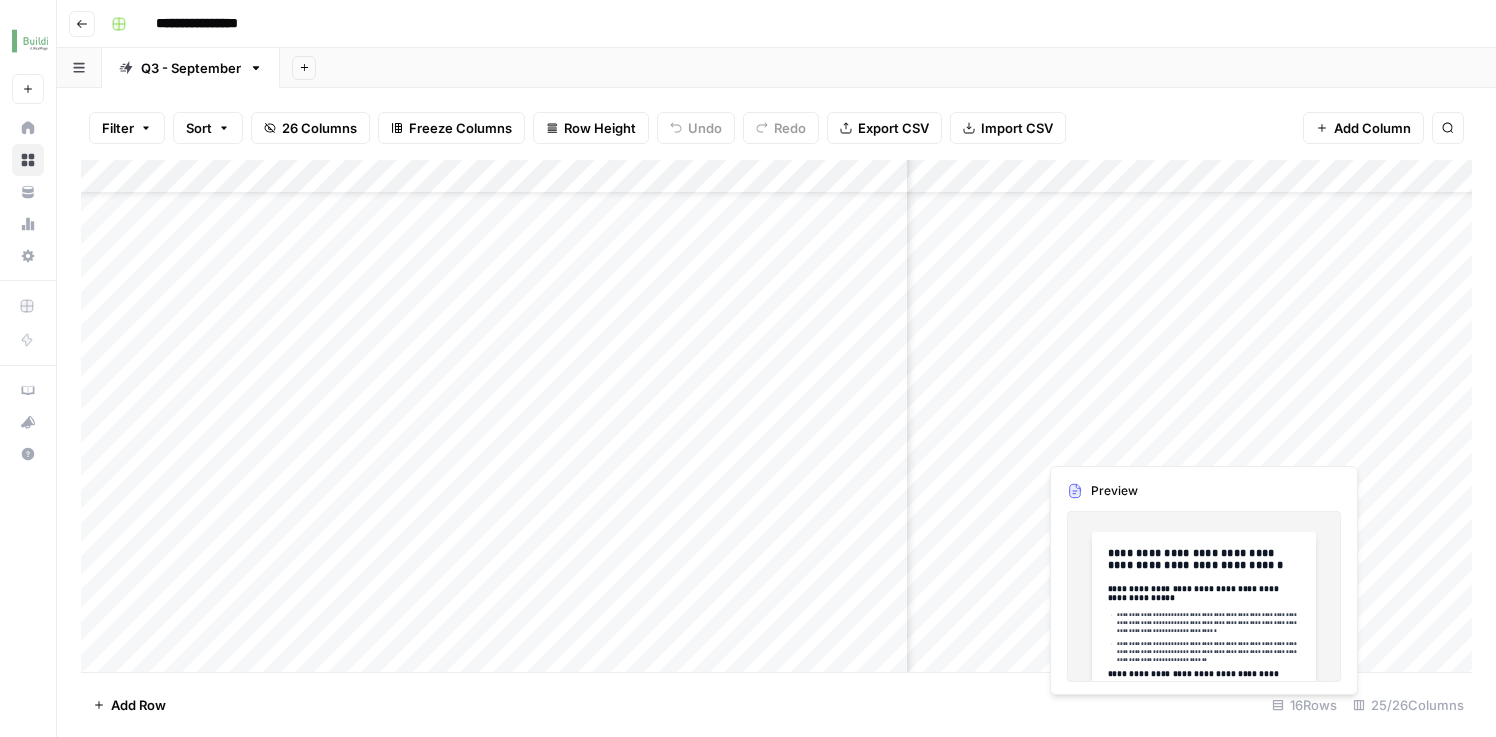 scroll, scrollTop: 91, scrollLeft: 2412, axis: both 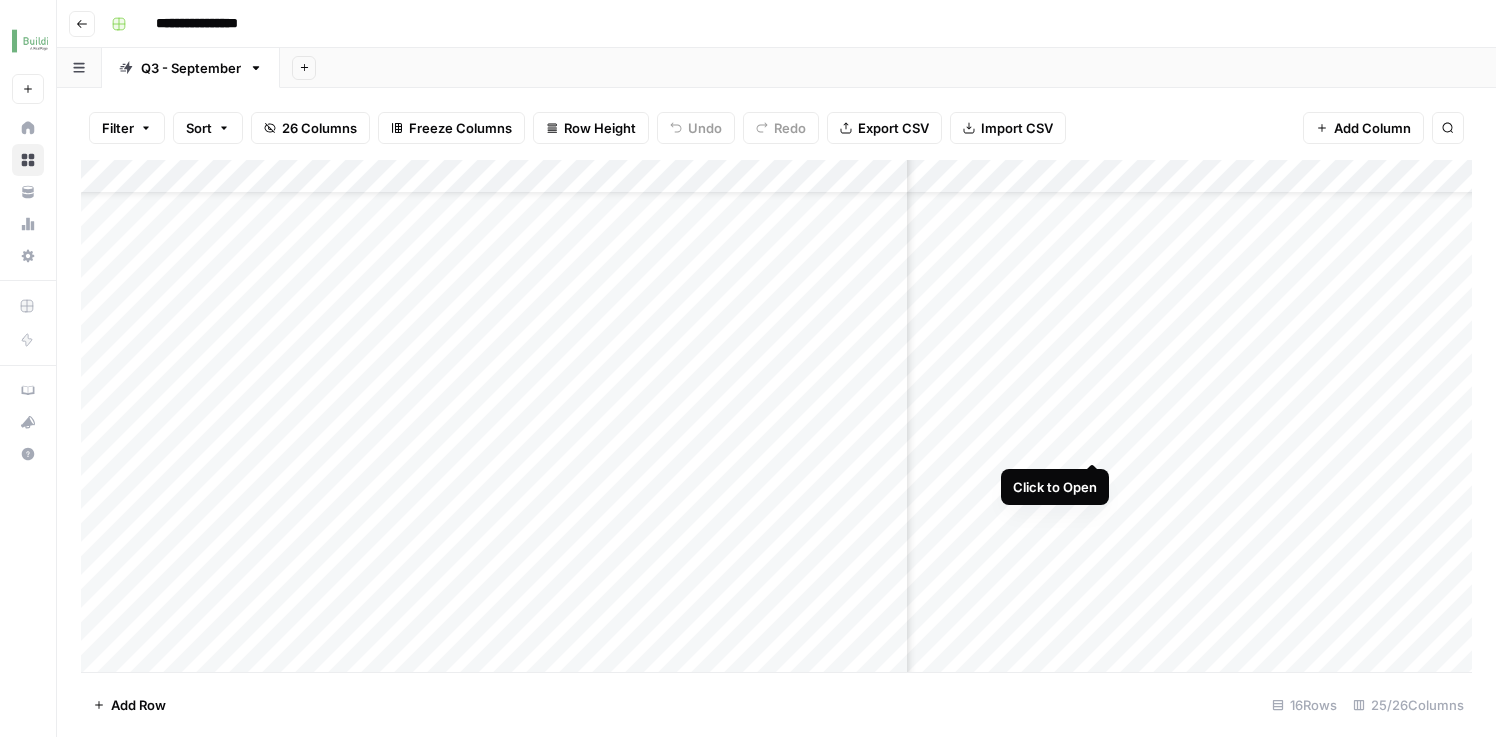 click on "Add Column" at bounding box center (776, 419) 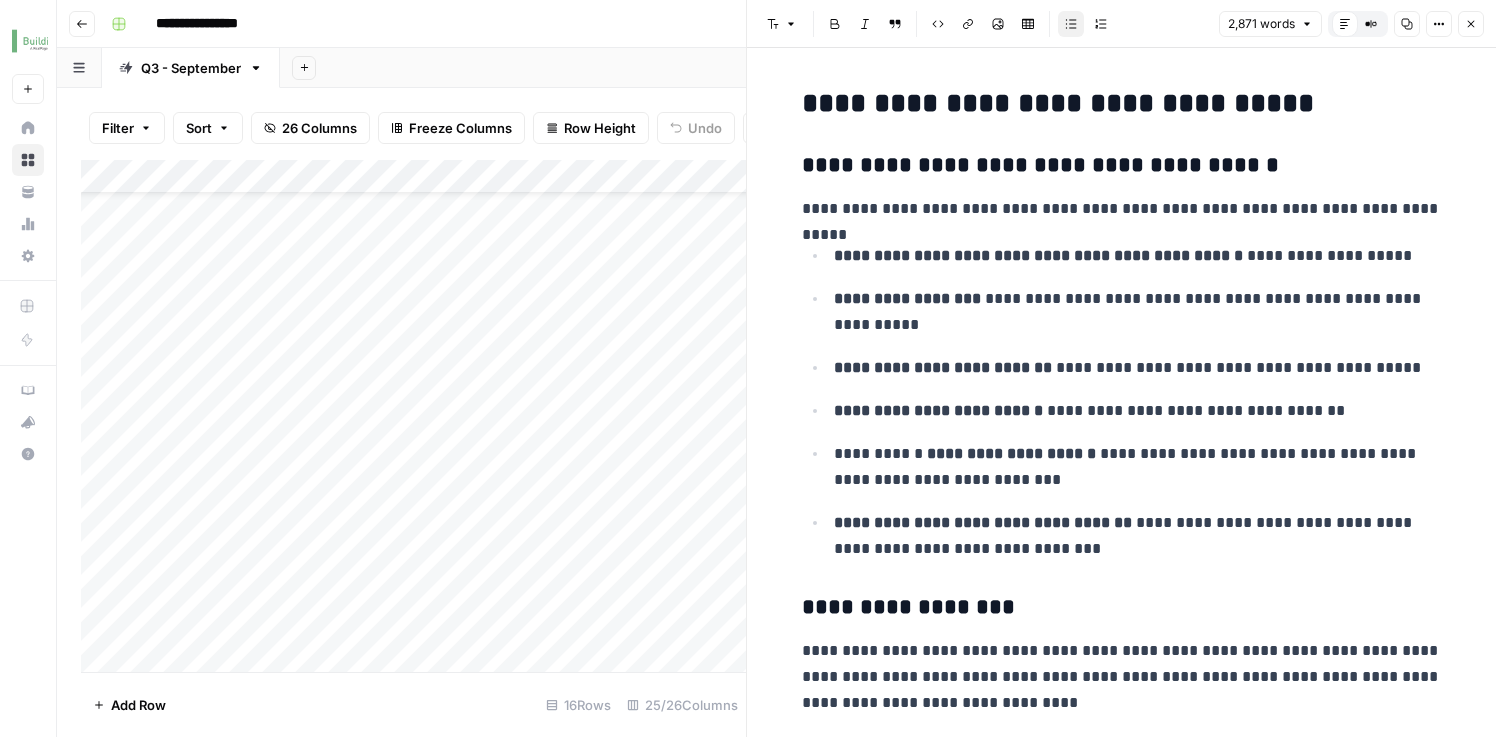 click 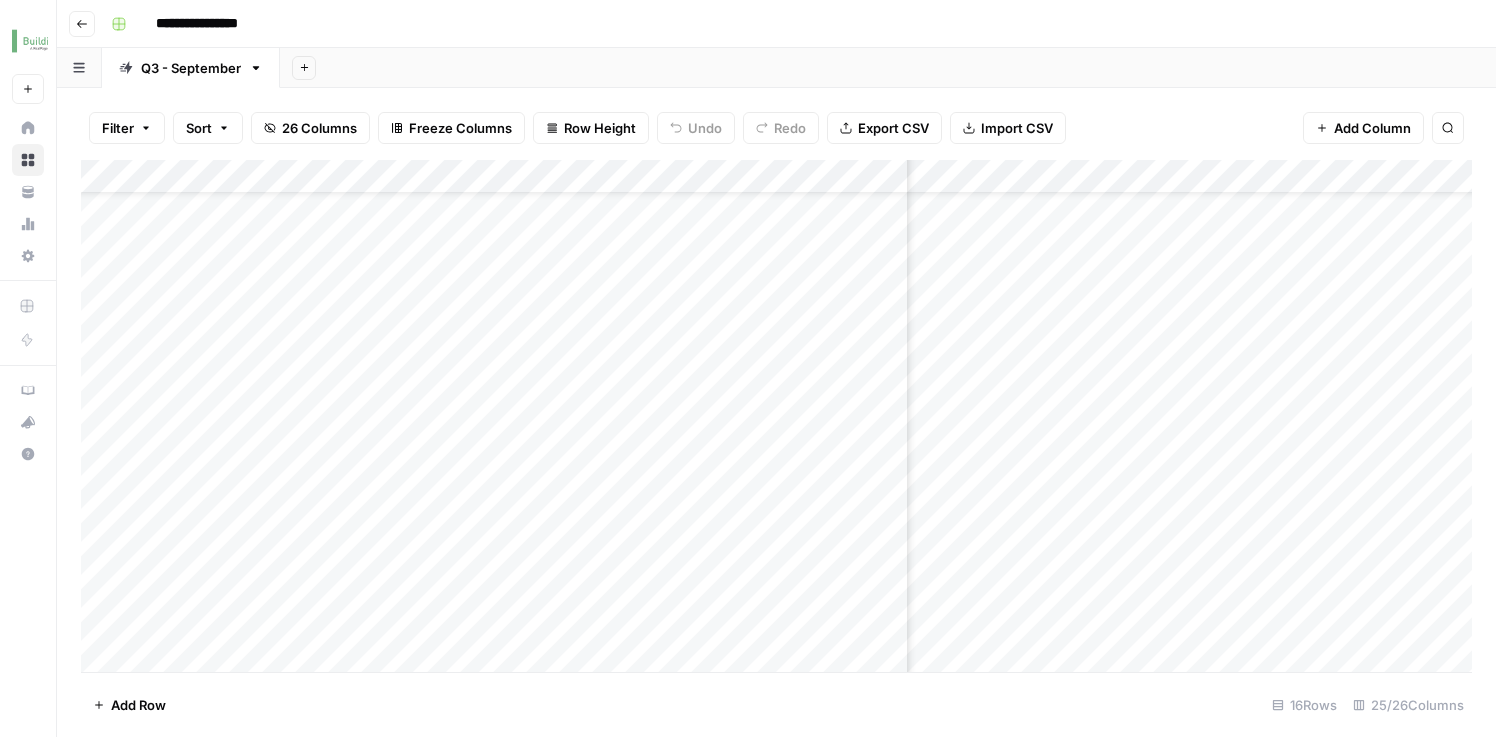scroll, scrollTop: 91, scrollLeft: 2161, axis: both 